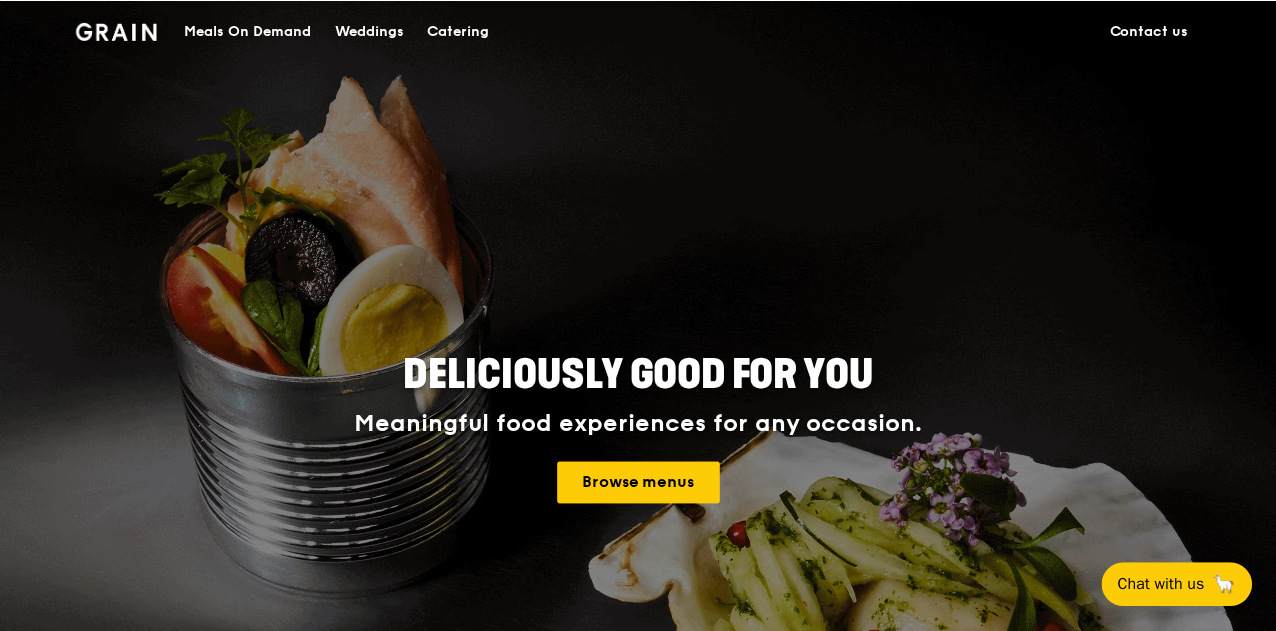 scroll, scrollTop: 0, scrollLeft: 0, axis: both 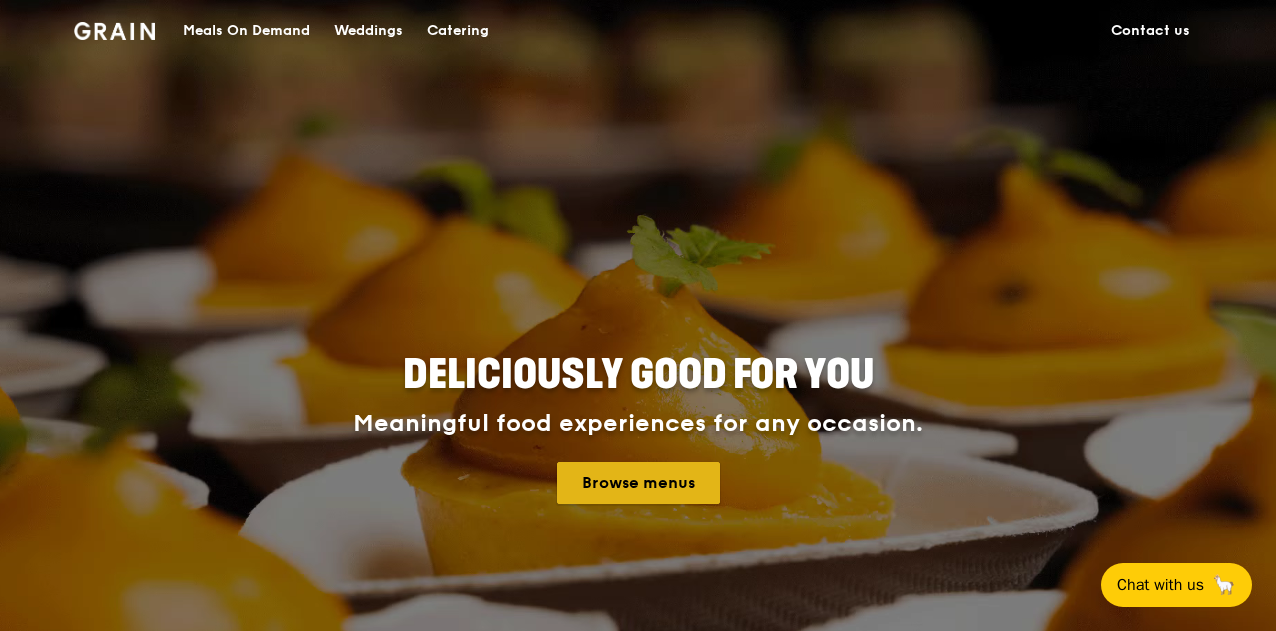 click on "Browse menus" at bounding box center (638, 483) 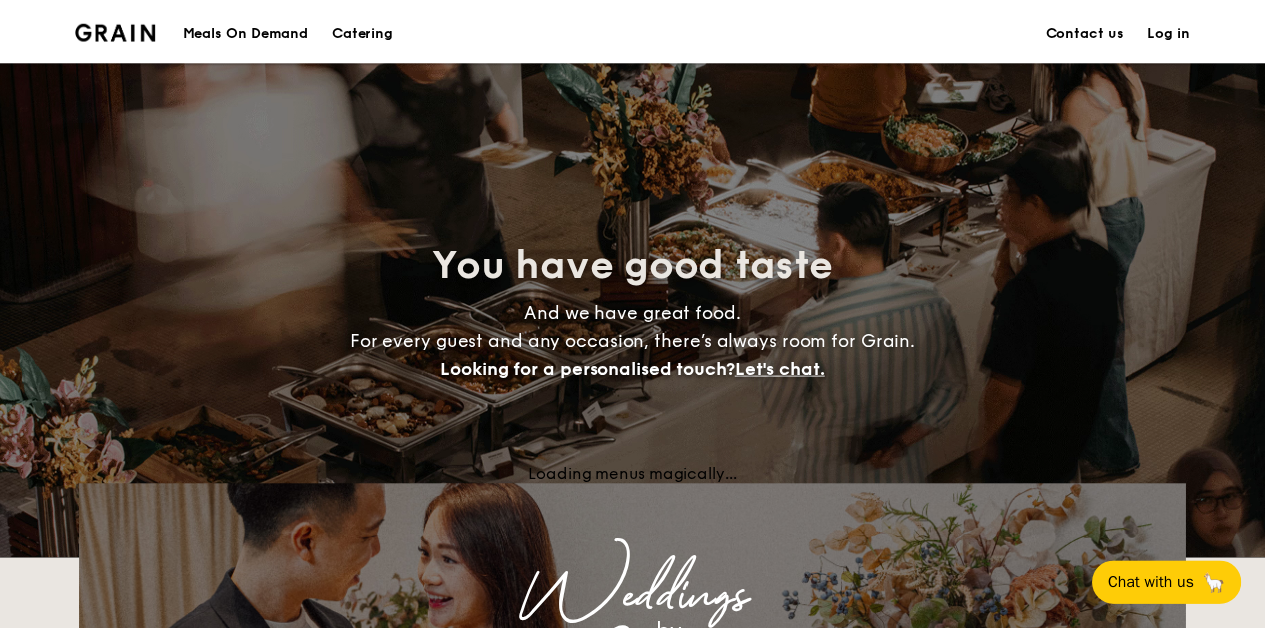 scroll, scrollTop: 0, scrollLeft: 0, axis: both 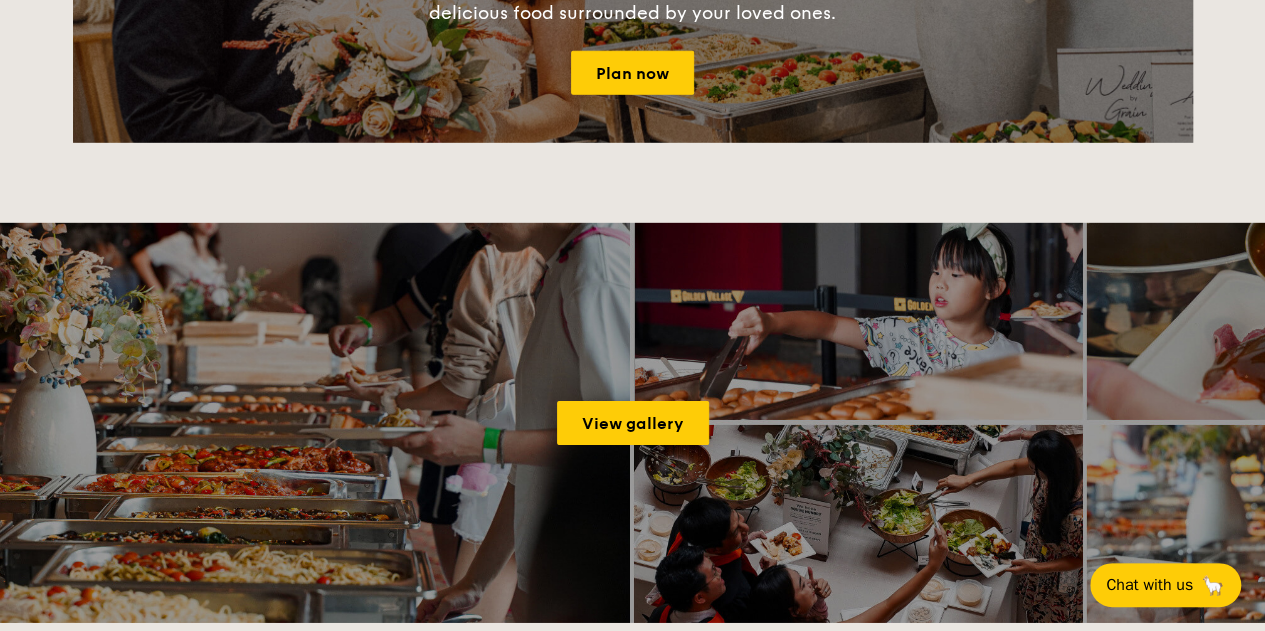 drag, startPoint x: 1274, startPoint y: 389, endPoint x: 1003, endPoint y: 555, distance: 317.80026 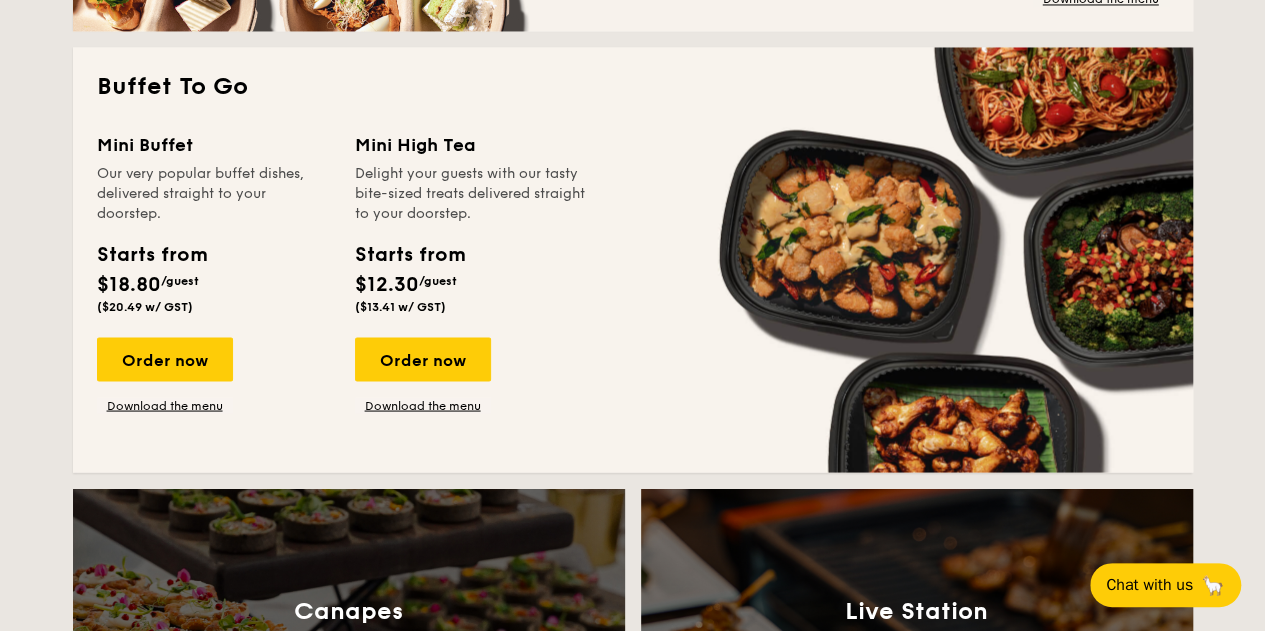 scroll, scrollTop: 1712, scrollLeft: 0, axis: vertical 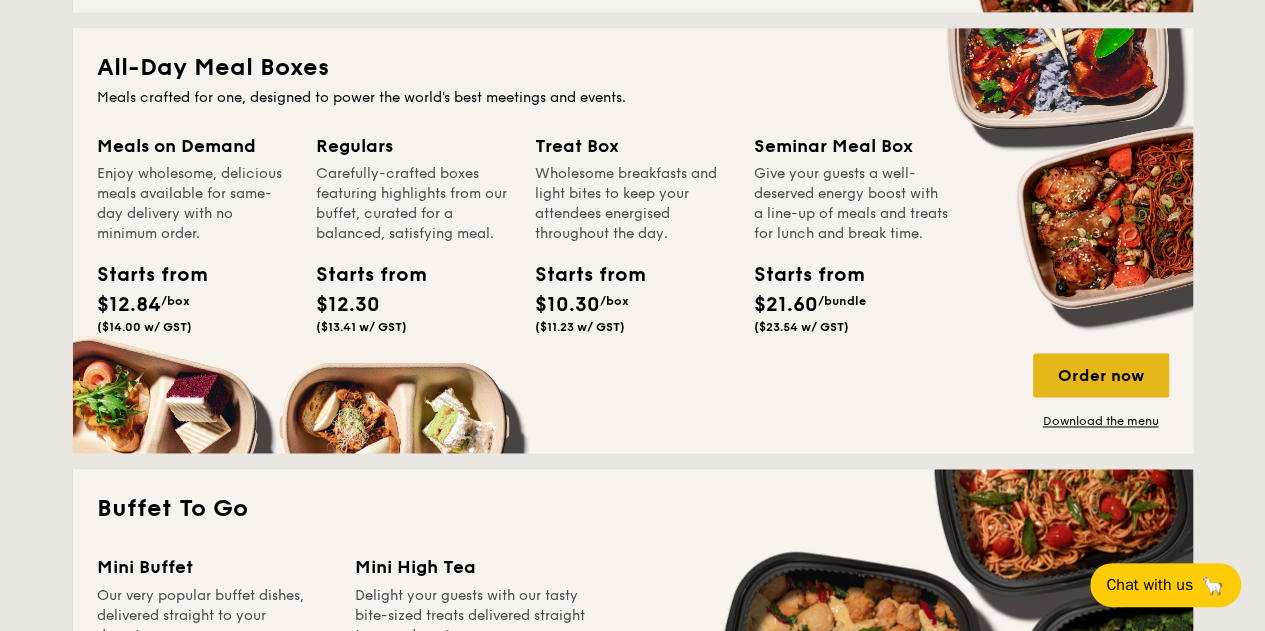 click on "Order now" at bounding box center [1101, 375] 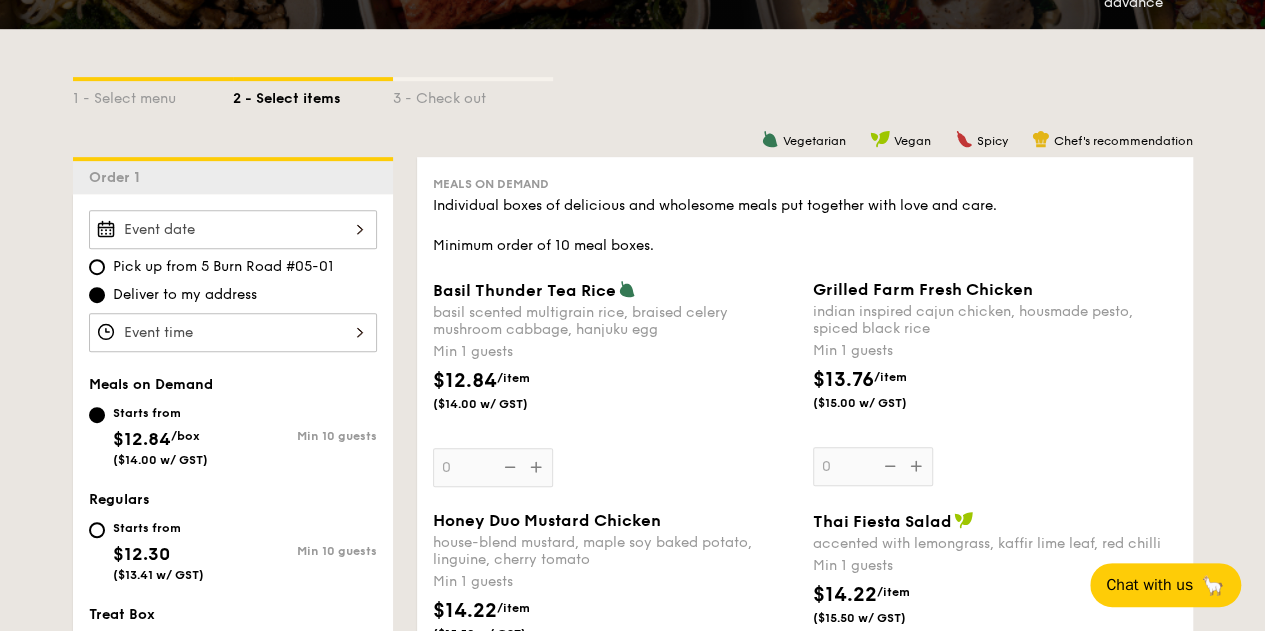 scroll, scrollTop: 412, scrollLeft: 0, axis: vertical 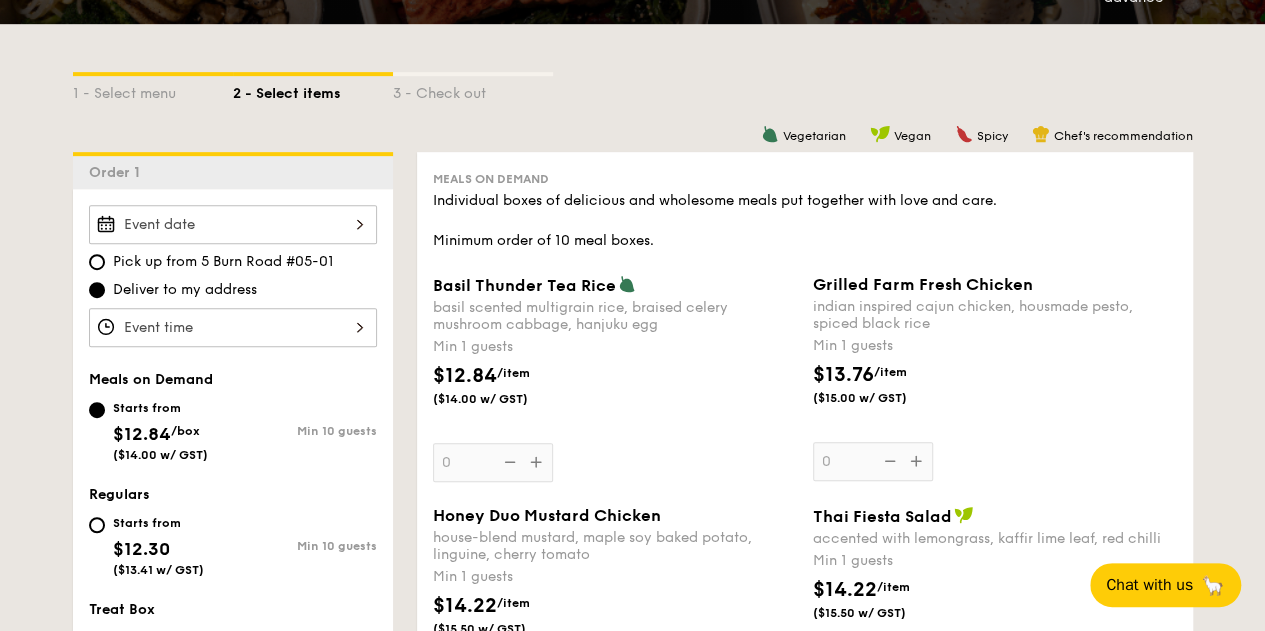 click on "Min 1 guests" at bounding box center (615, 347) 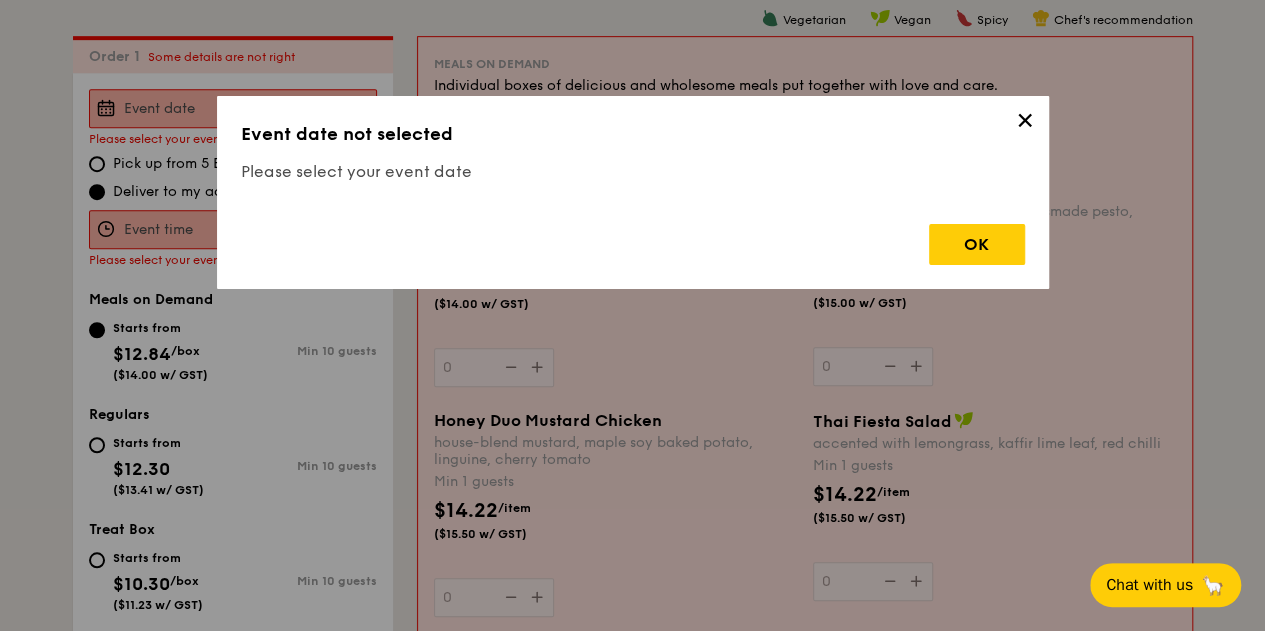 scroll, scrollTop: 534, scrollLeft: 0, axis: vertical 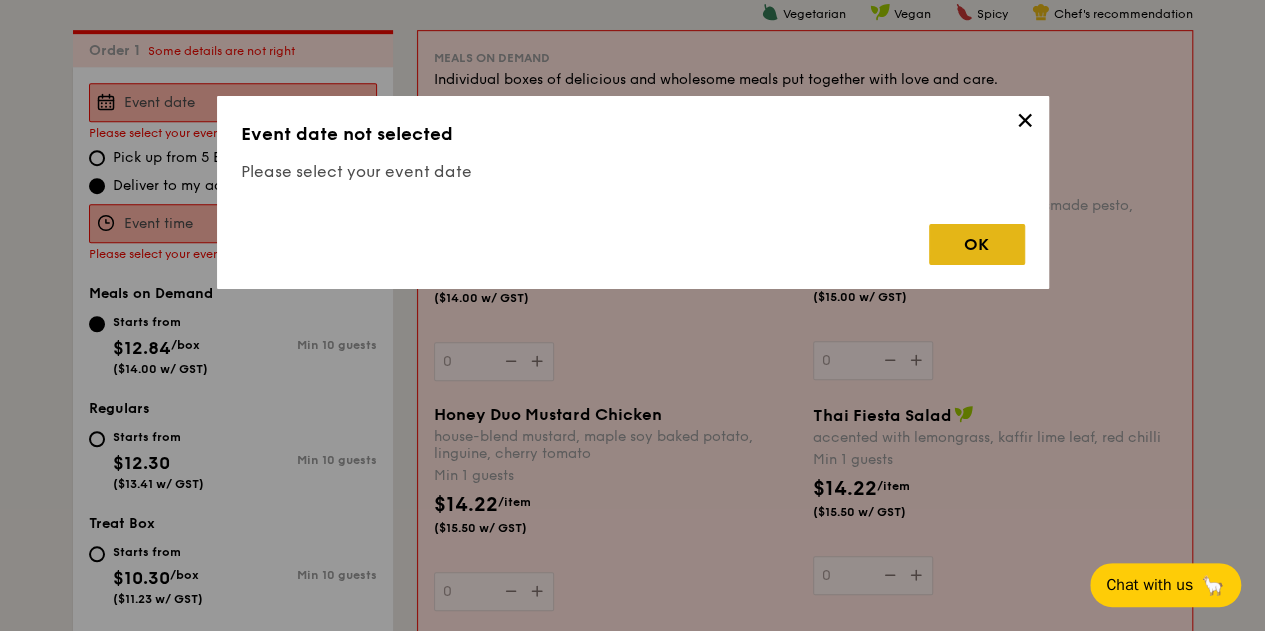 click on "OK" at bounding box center [977, 244] 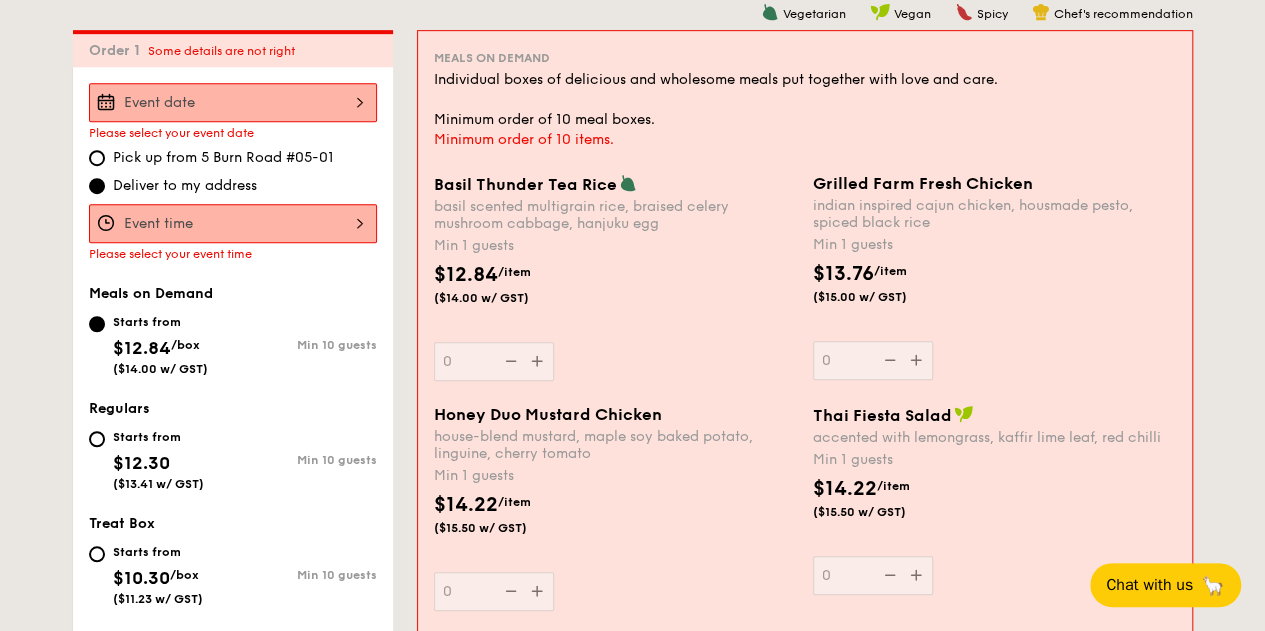 click on "Meals on Demand
Individual boxes of delicious and wholesome meals put together with love and care. Minimum order of 10 meal boxes. Minimum order of 10 items. Basil Thunder Tea Rice basil scented multigrain rice, braised celery mushroom cabbage, hanjuku egg
Min 1 guests
$12.84
/item
($14.00 w/ GST)
0 Grilled Farm Fresh Chicken indian inspired cajun chicken, housmade pesto, spiced black rice
Min 1 guests
$13.76
/item
($15.00 w/ GST)
0 Honey Duo Mustard Chicken house-blend mustard, maple soy baked potato, linguine, cherry tomato
Min 1 guests
$14.22
/item
($15.50 w/ GST)
0 Thai Fiesta Salad accented with lemongrass, kaffir lime leaf, red chilli
Min 1 guests
$14.22
/item
($15.50 w/ GST)
0 Kampung Ayam Masak Merah 0 0 0" at bounding box center [805, 567] 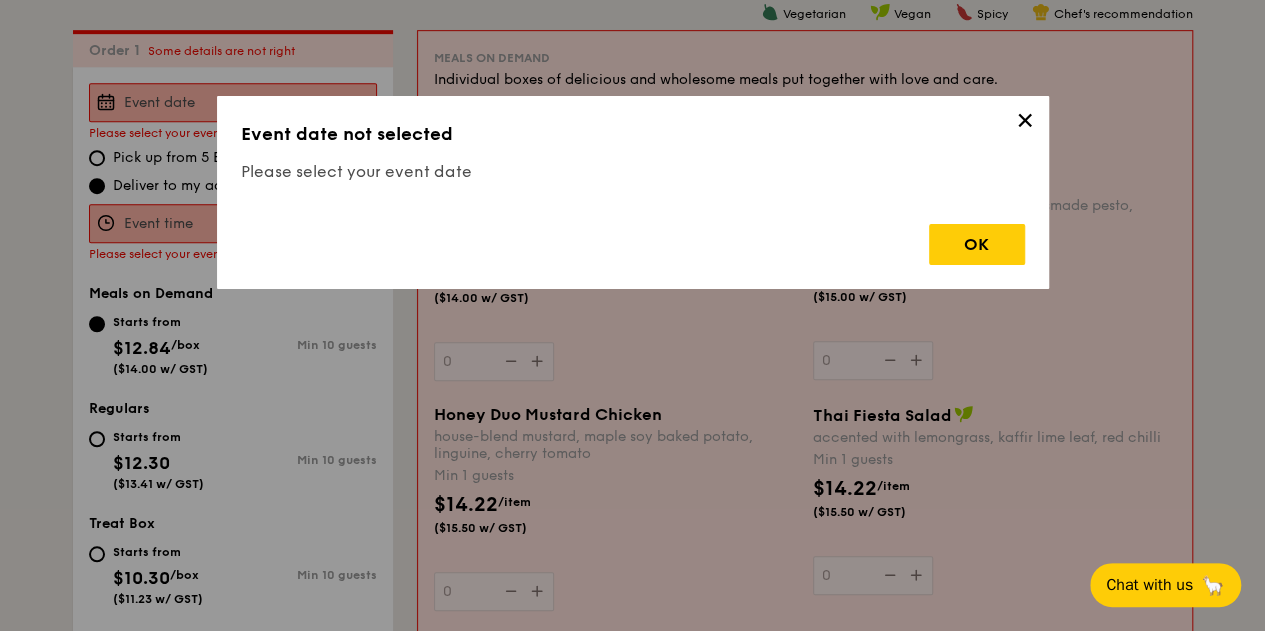click on "✕
Event date not selected Please select your event date
OK" at bounding box center [633, 192] 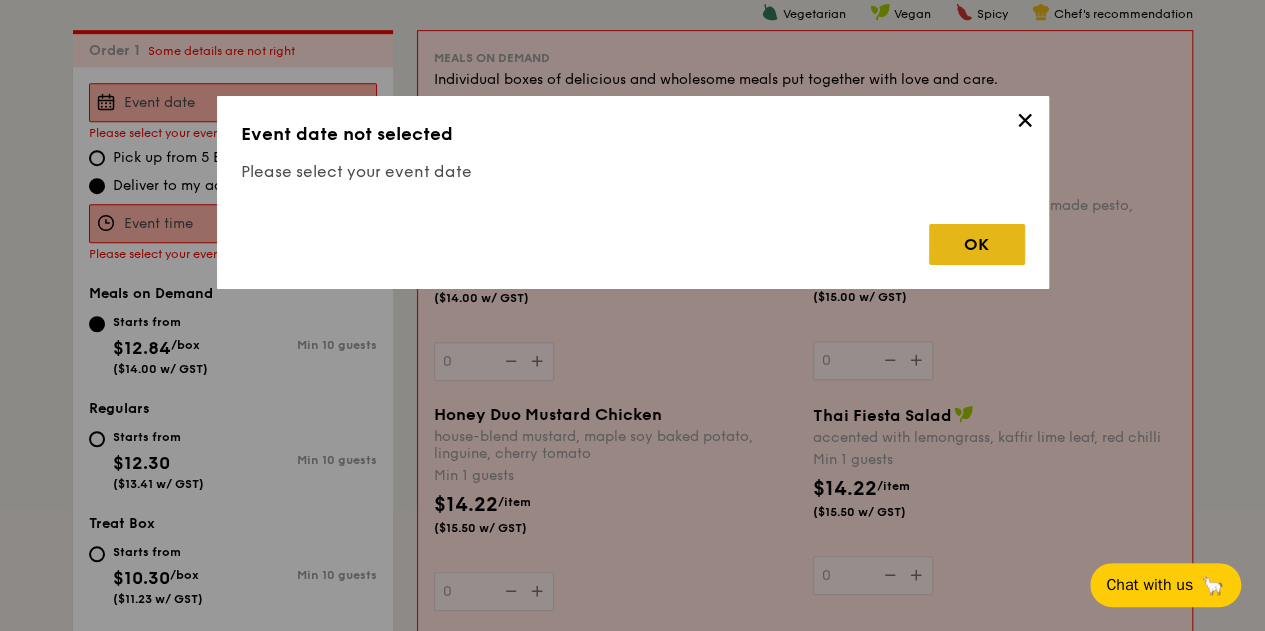 click on "OK" at bounding box center (977, 244) 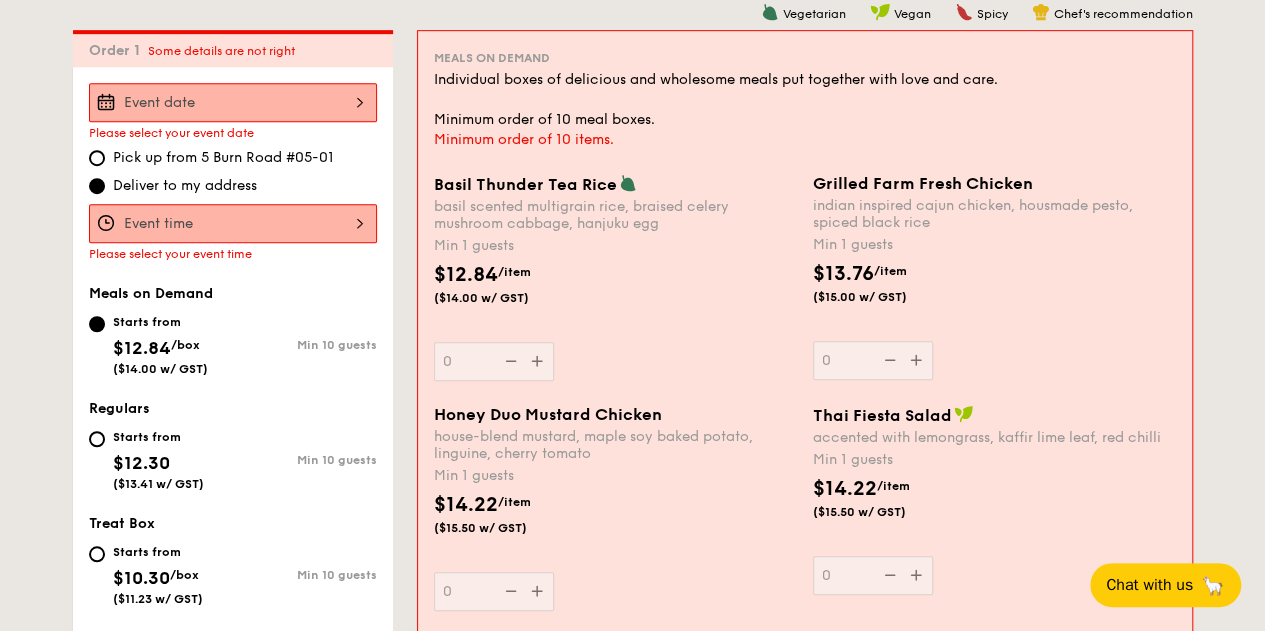 drag, startPoint x: 633, startPoint y: 529, endPoint x: 476, endPoint y: 178, distance: 384.51266 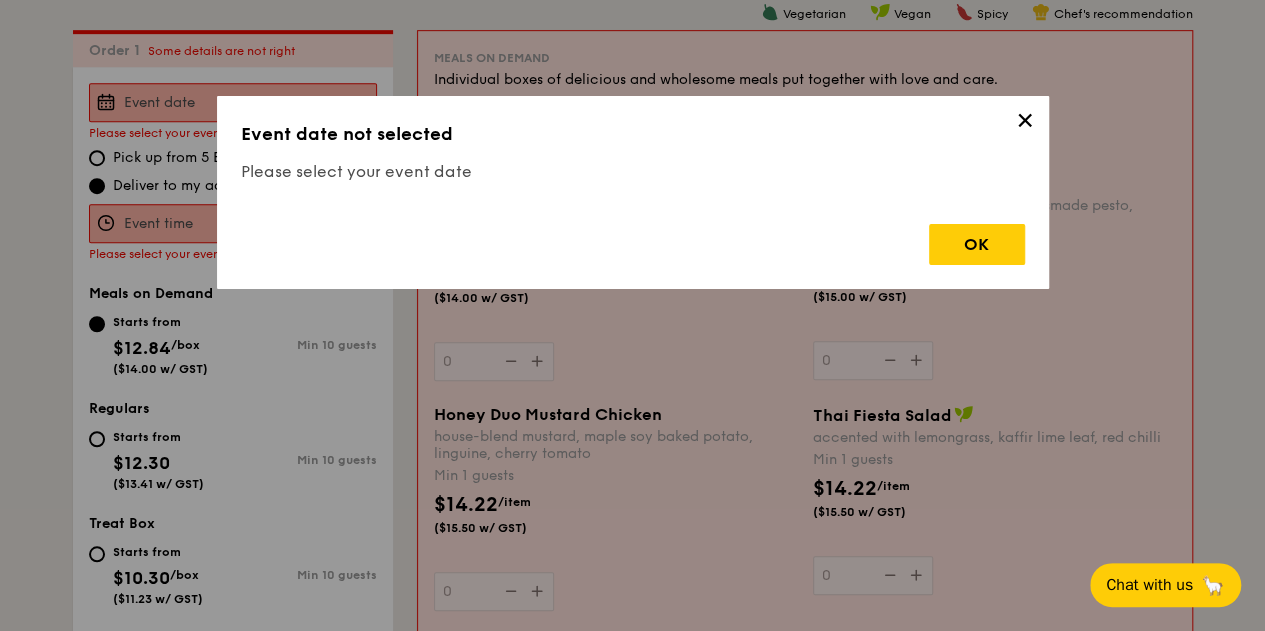 click on "✕
Event date not selected Please select your event date
OK" at bounding box center (633, 192) 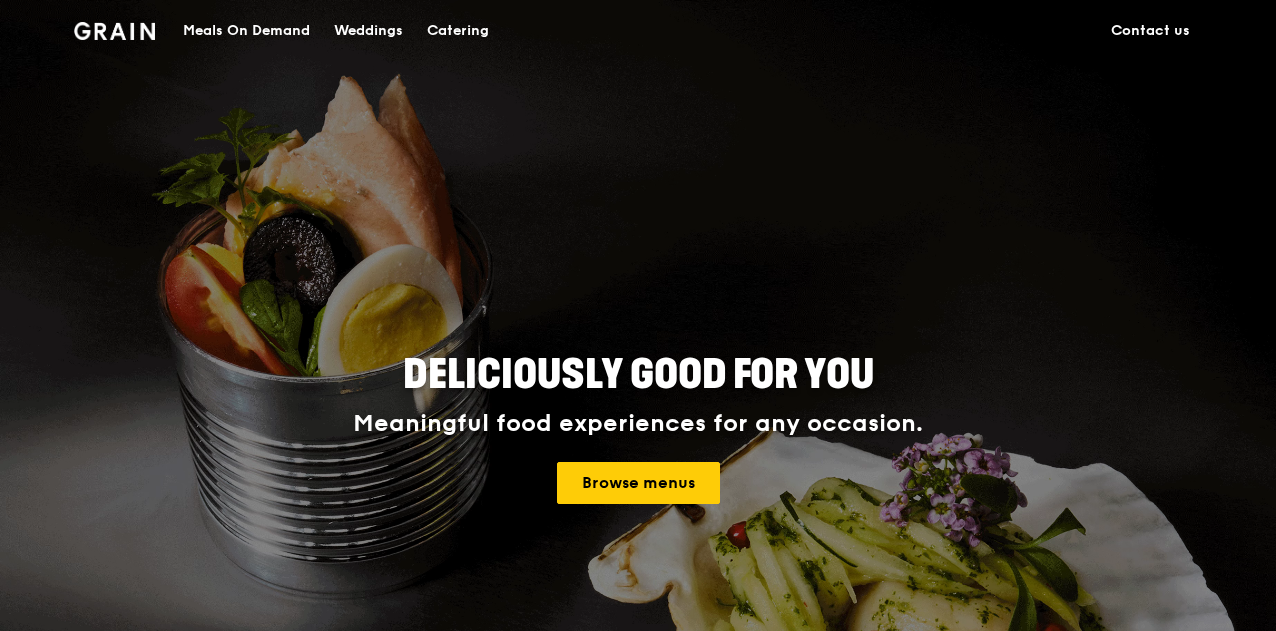 scroll, scrollTop: 0, scrollLeft: 0, axis: both 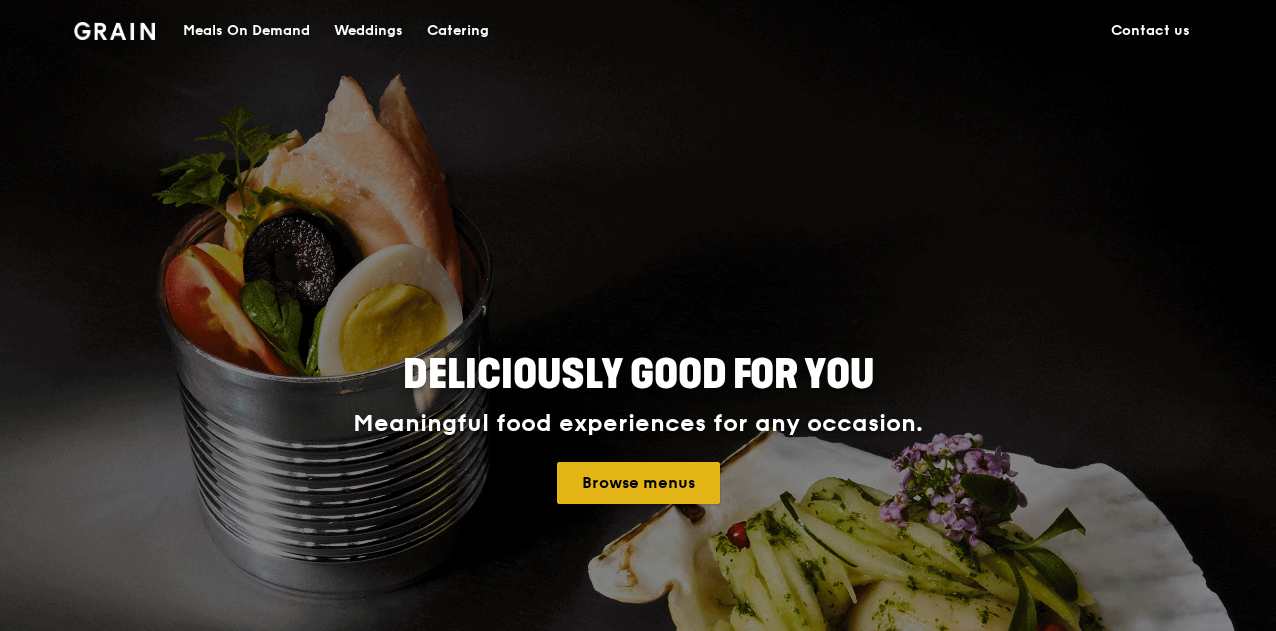 click on "Browse menus" at bounding box center (638, 483) 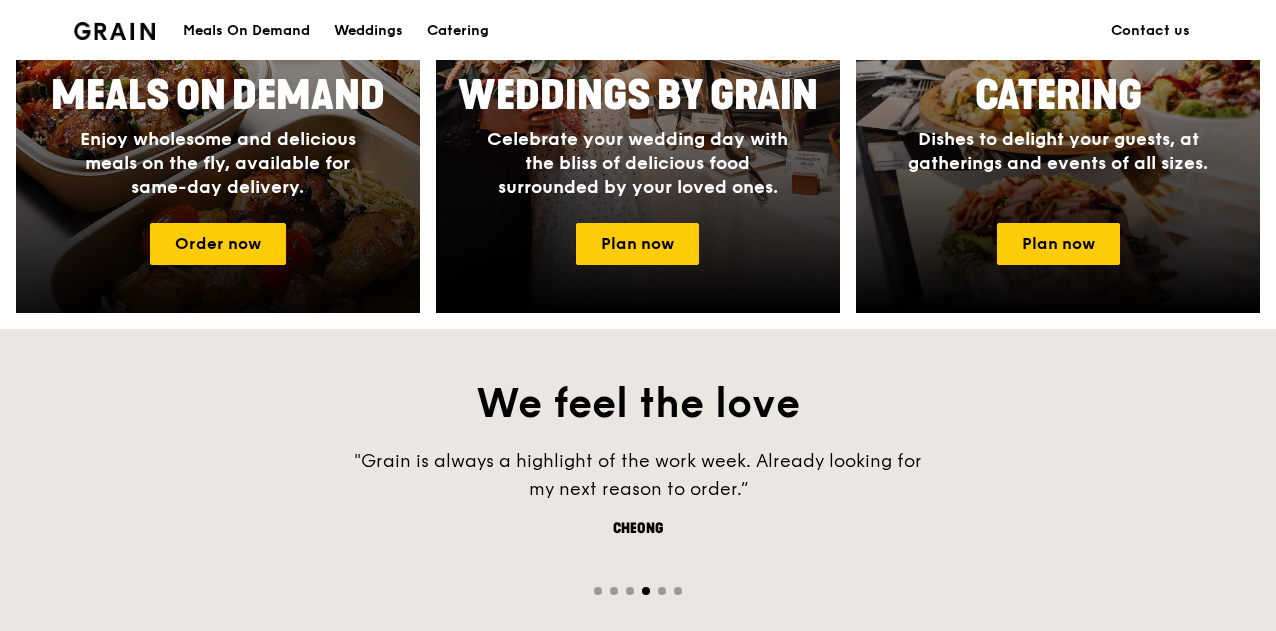 scroll, scrollTop: 1000, scrollLeft: 0, axis: vertical 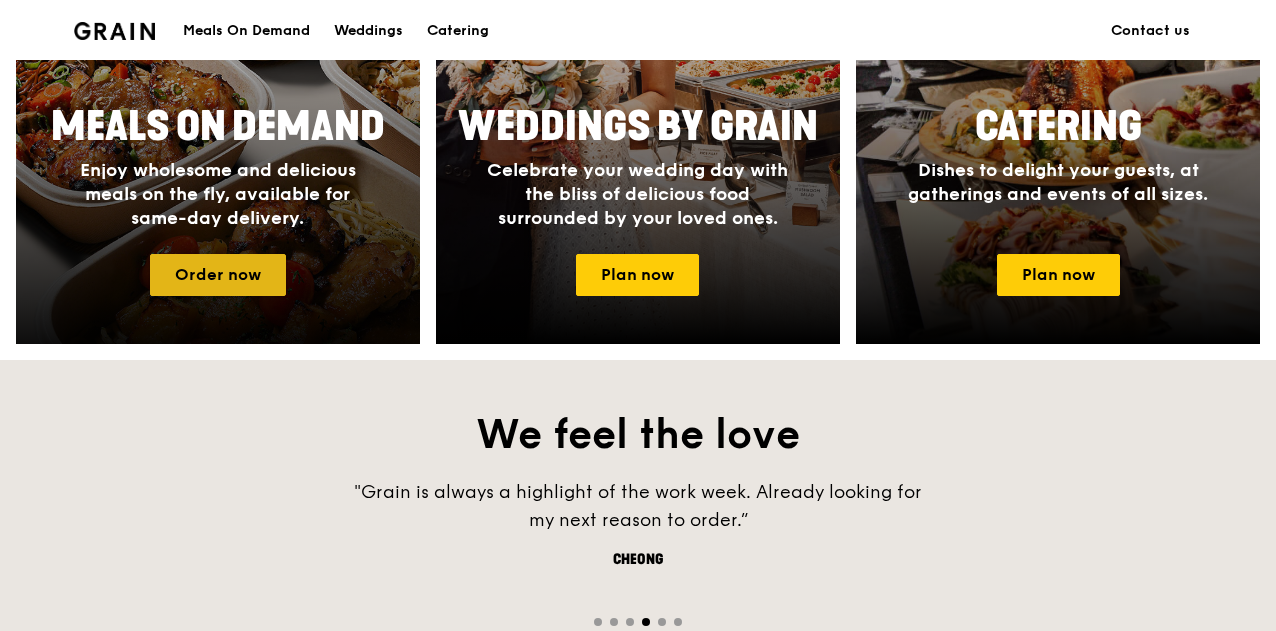 click on "Order now" at bounding box center (218, 275) 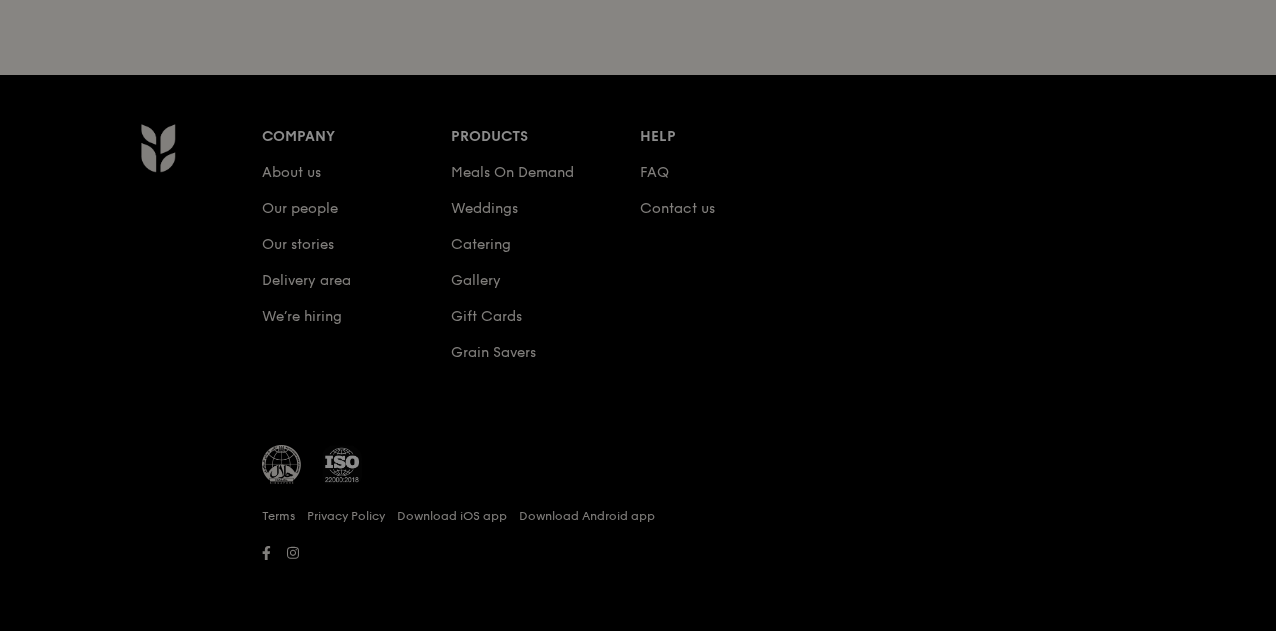 scroll, scrollTop: 0, scrollLeft: 0, axis: both 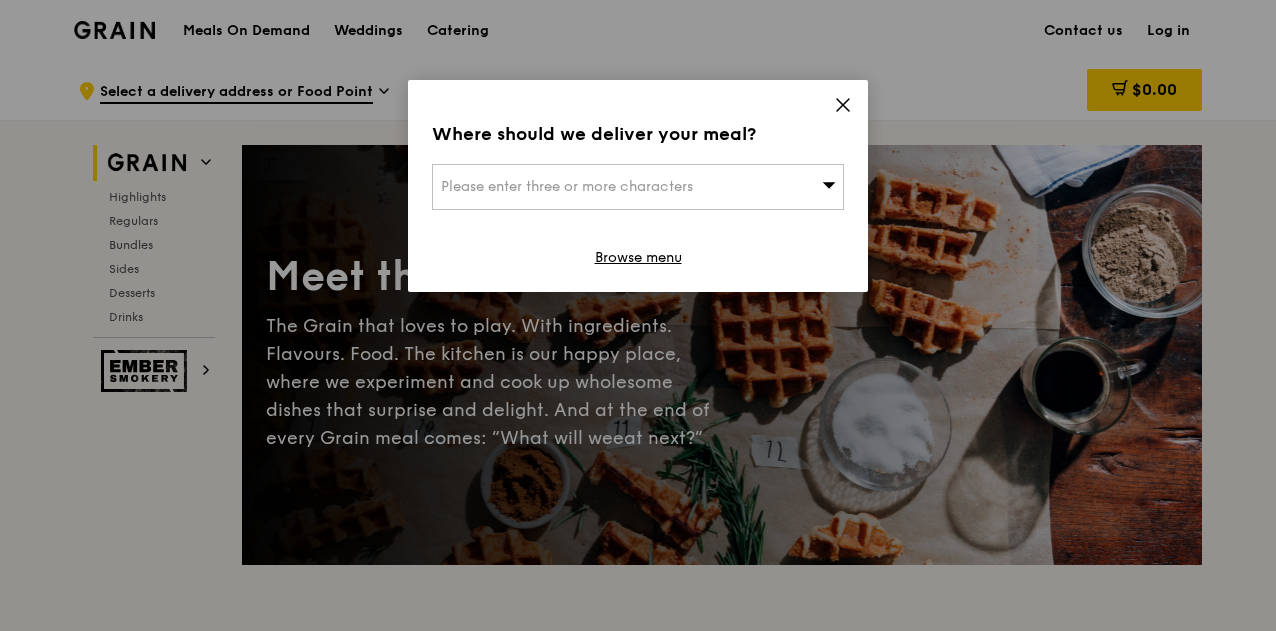 click on "Please enter three or more characters" at bounding box center (638, 187) 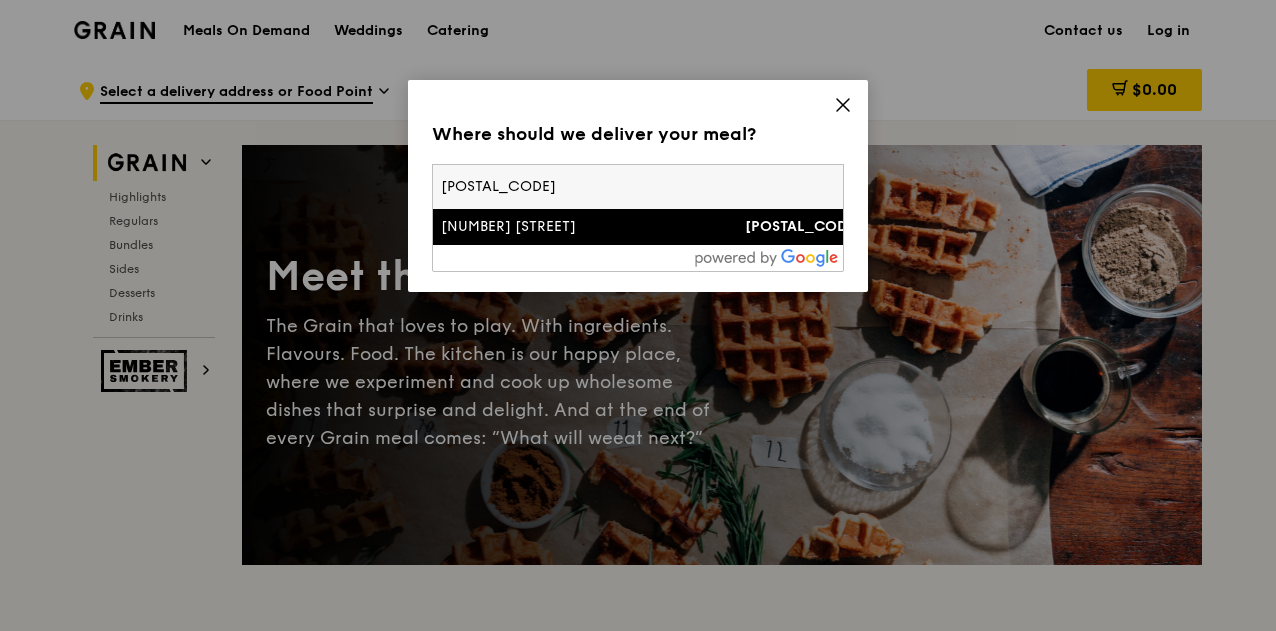 type on "[POSTAL_CODE]" 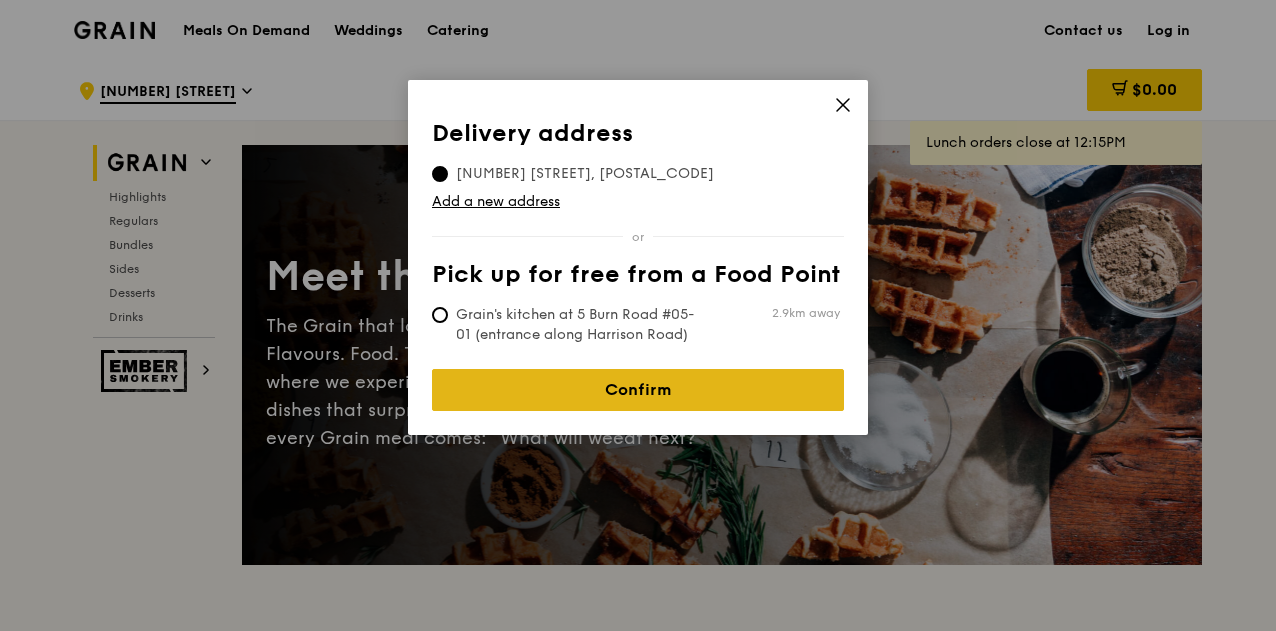 click on "Confirm" at bounding box center (638, 390) 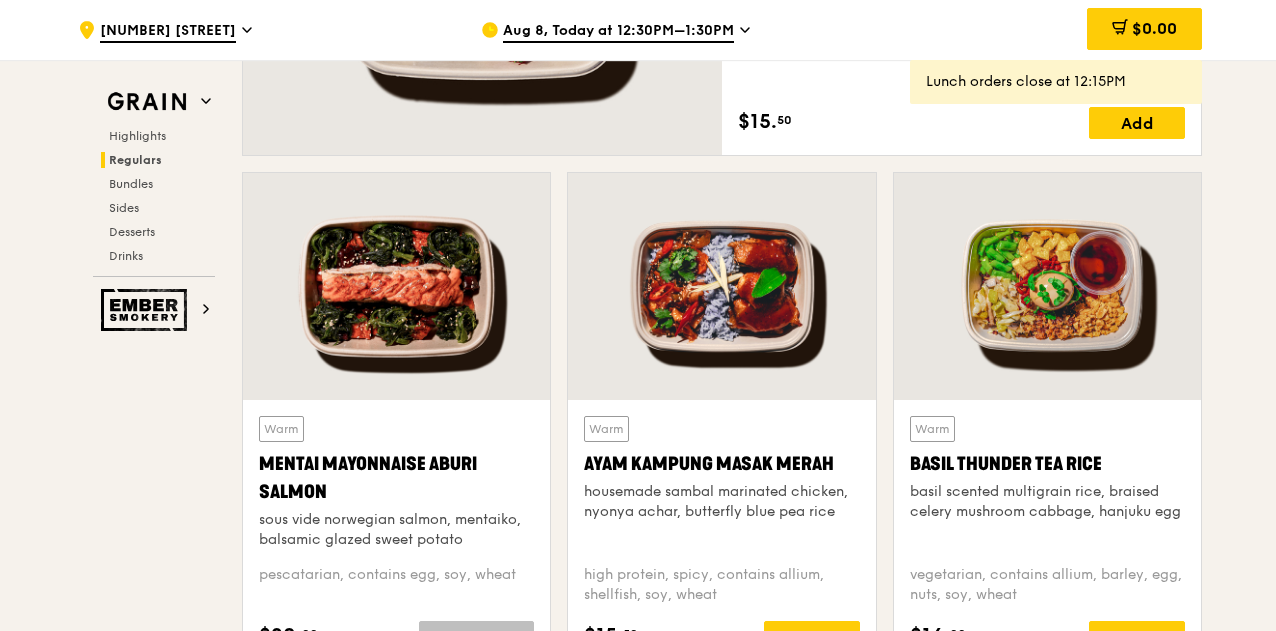 scroll, scrollTop: 1800, scrollLeft: 0, axis: vertical 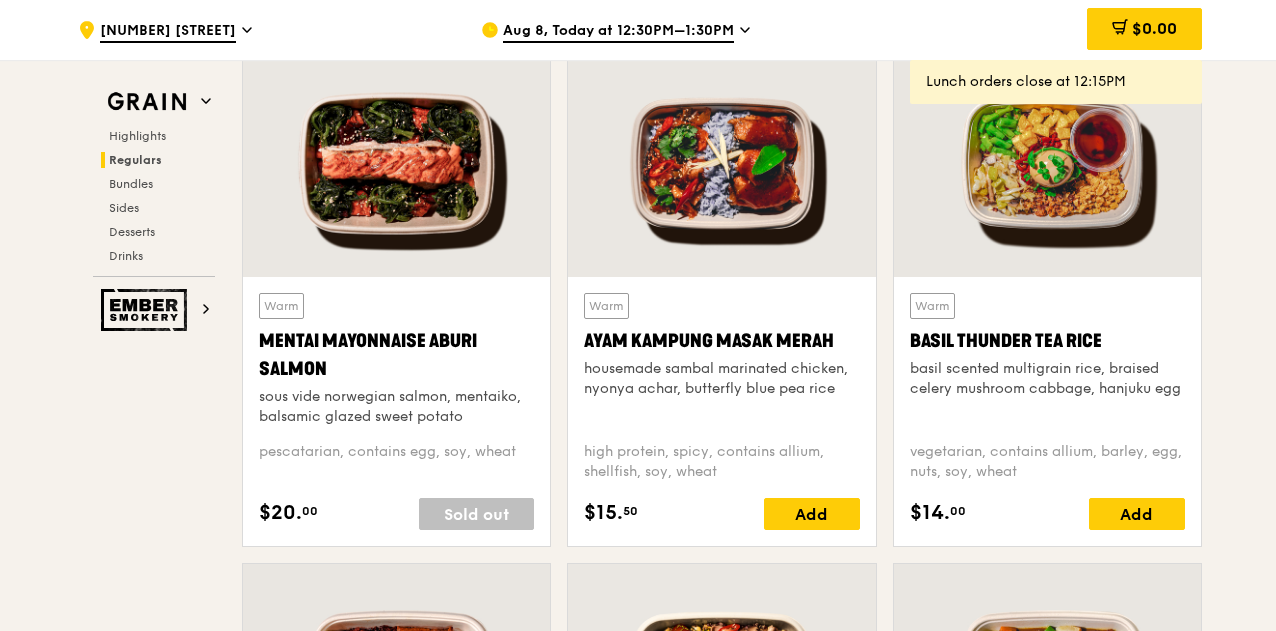click on "Ayam Kampung Masak Merah" at bounding box center (721, 341) 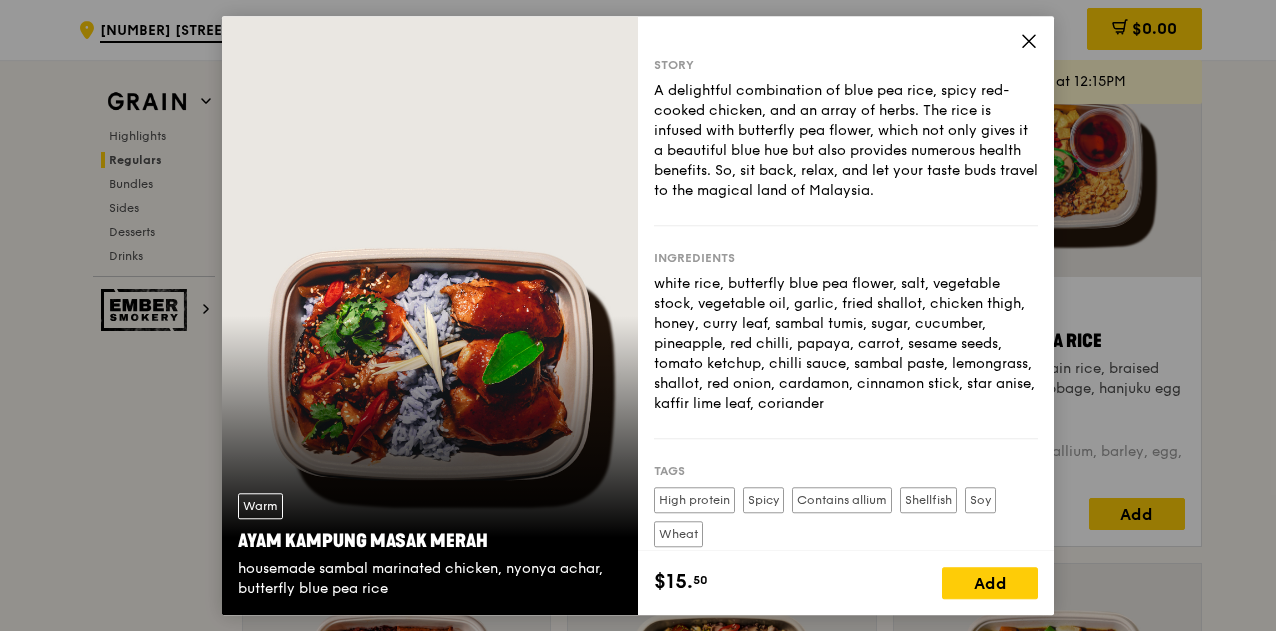 scroll, scrollTop: 0, scrollLeft: 0, axis: both 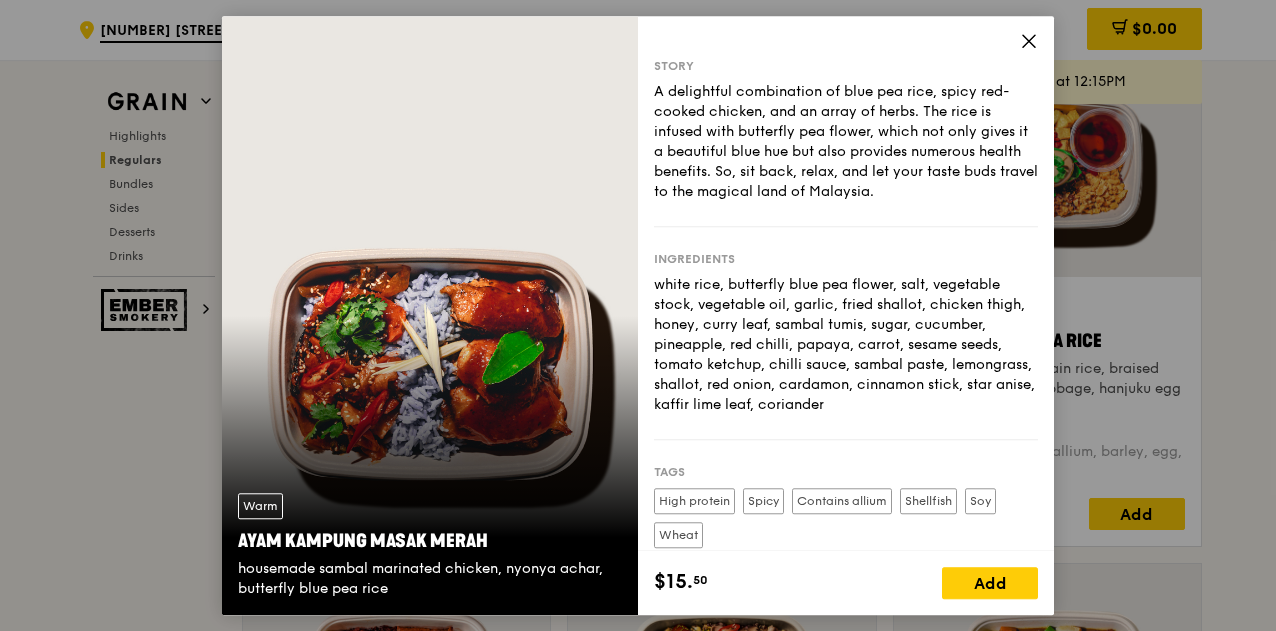 click 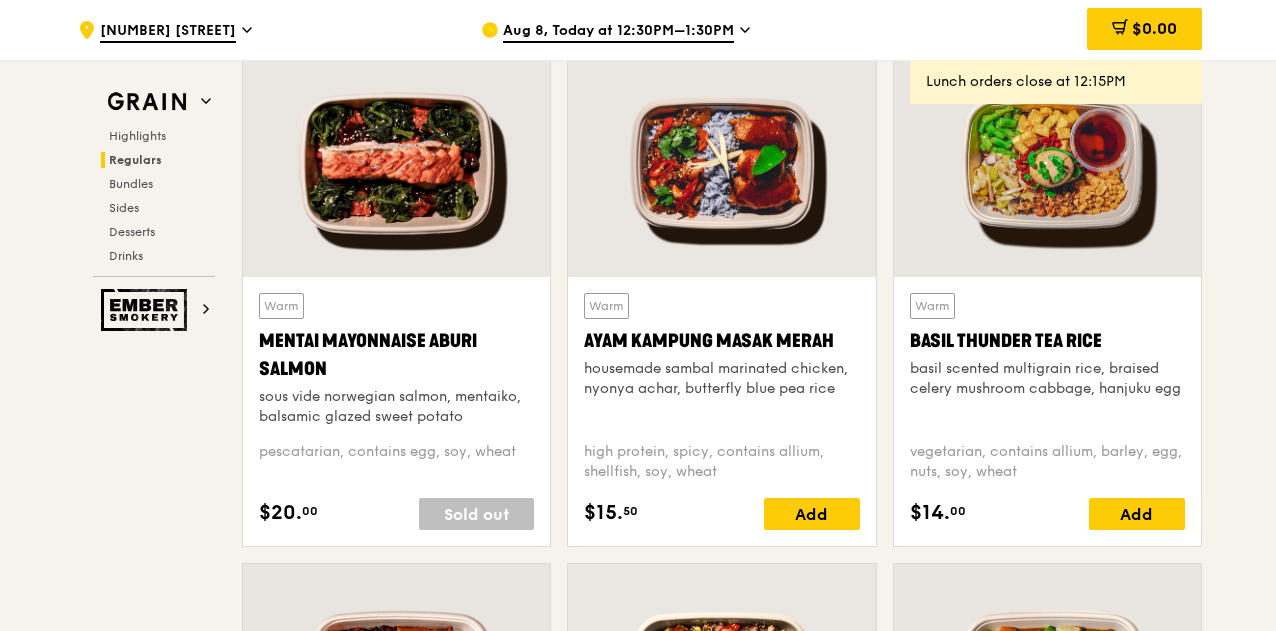click at bounding box center (1047, 163) 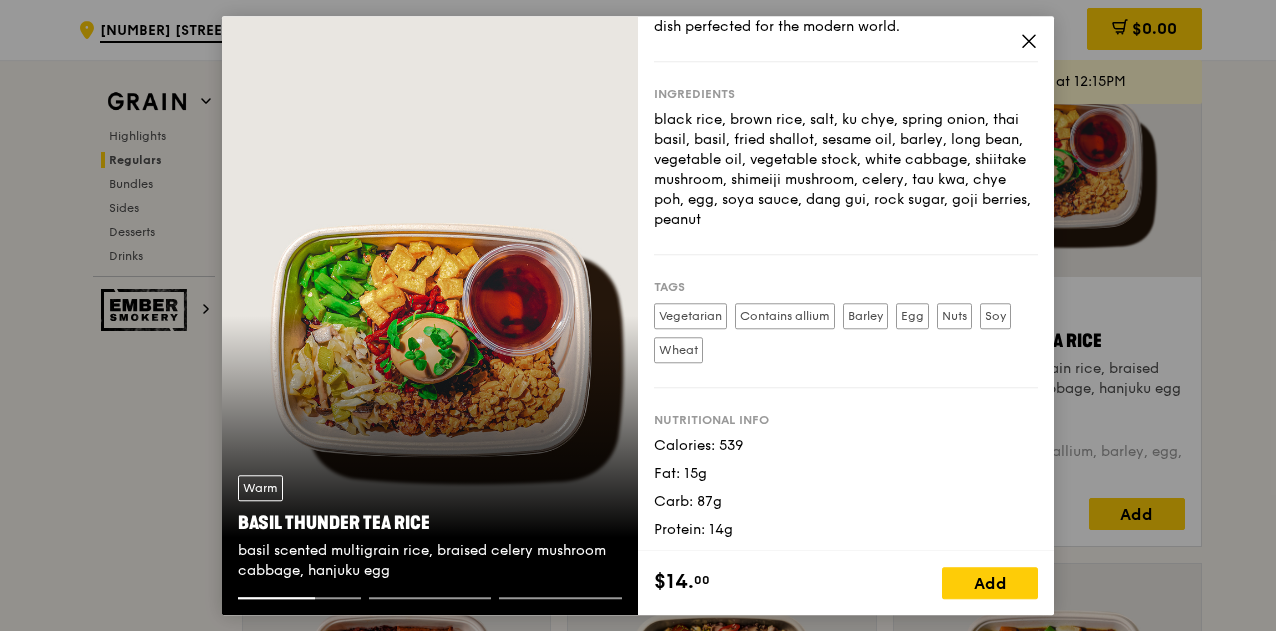 scroll, scrollTop: 206, scrollLeft: 0, axis: vertical 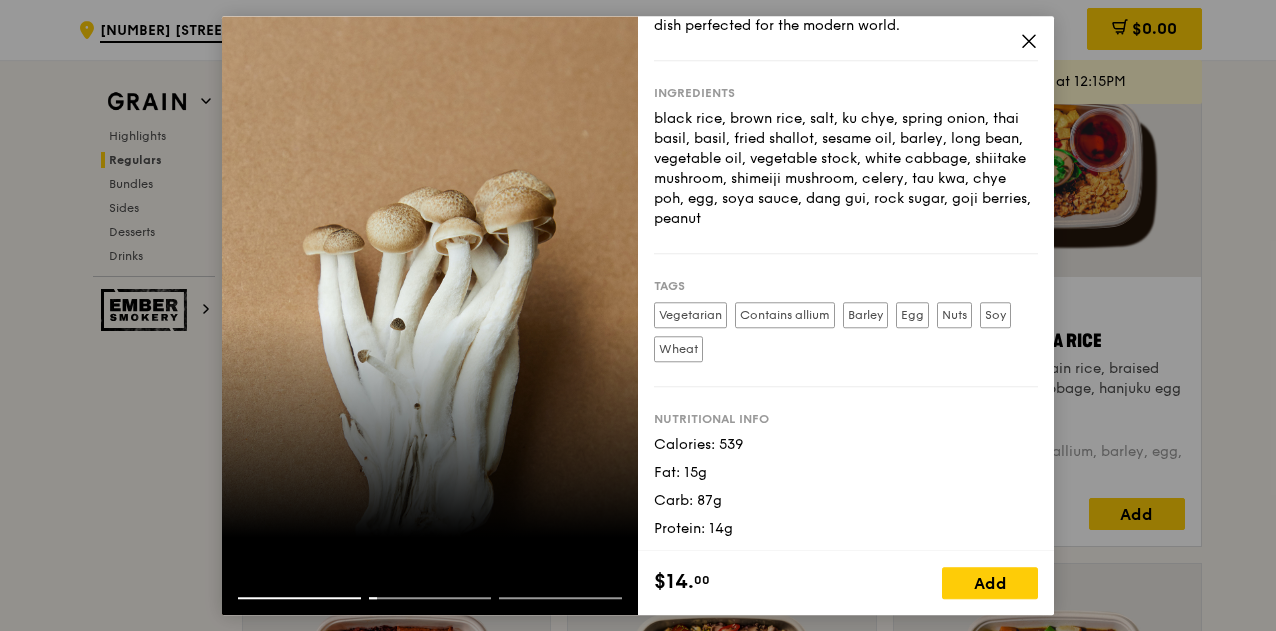 click 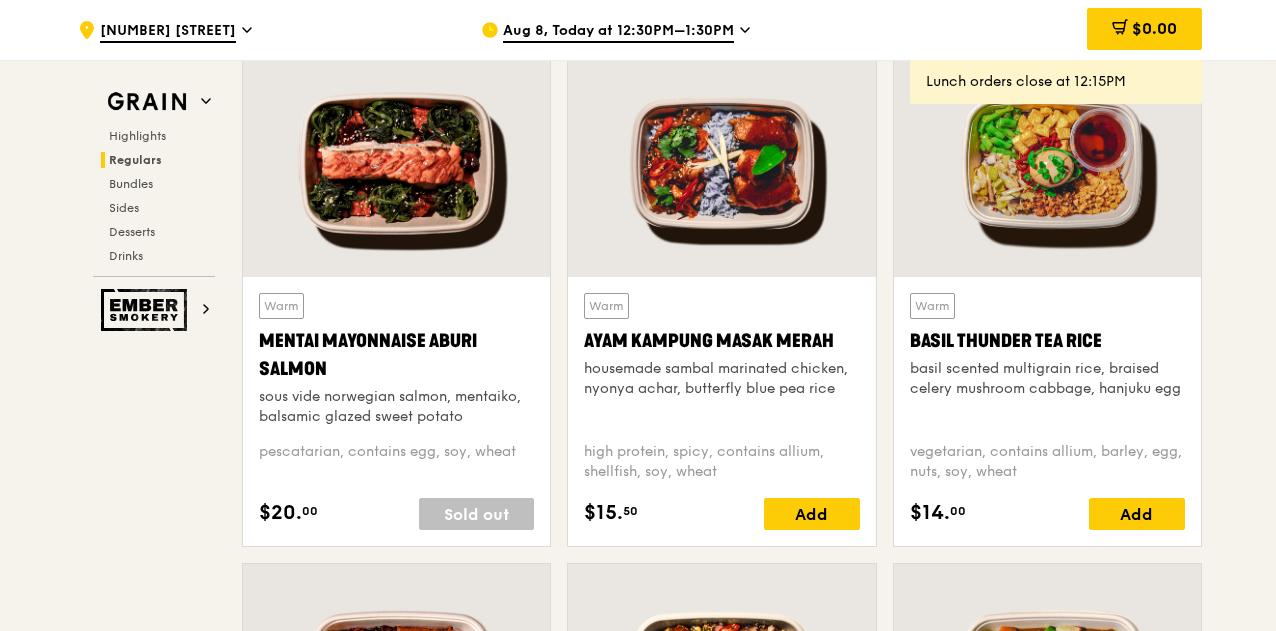 click at bounding box center (396, 163) 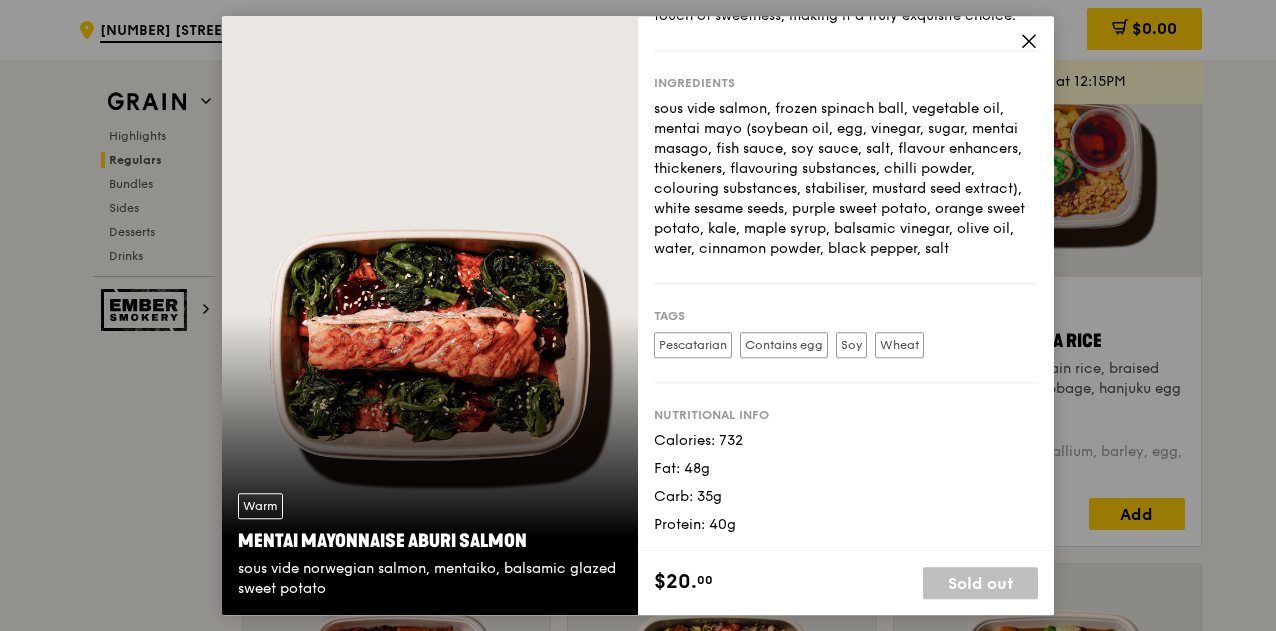 scroll, scrollTop: 213, scrollLeft: 0, axis: vertical 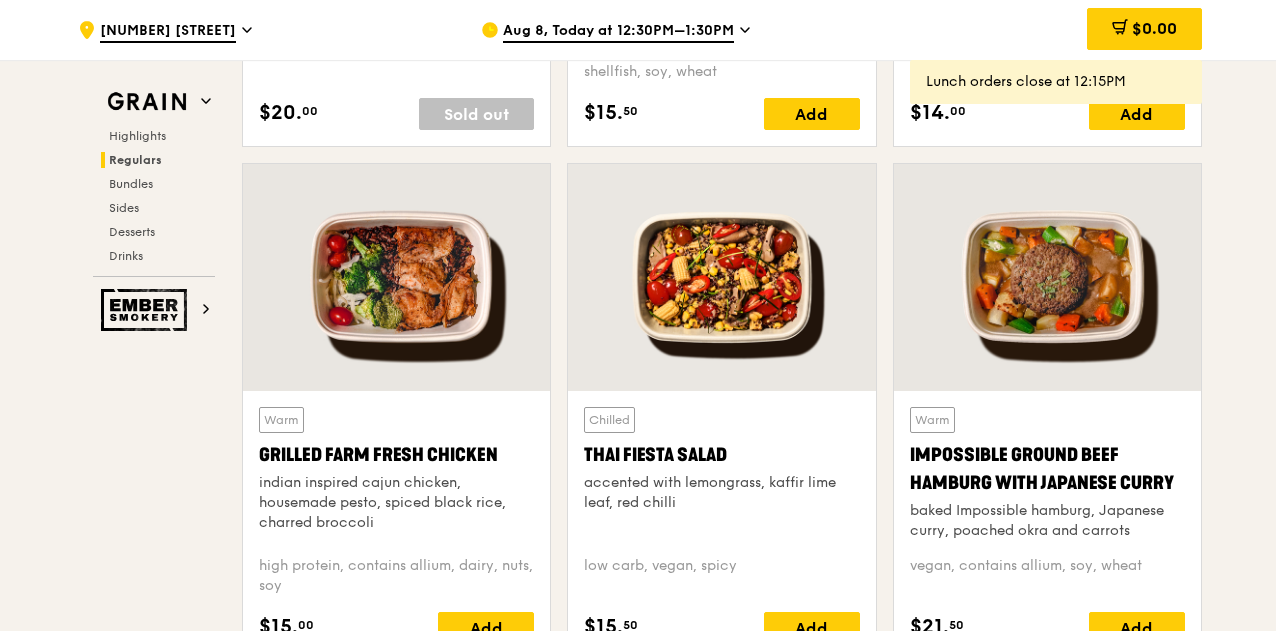 click at bounding box center [396, 277] 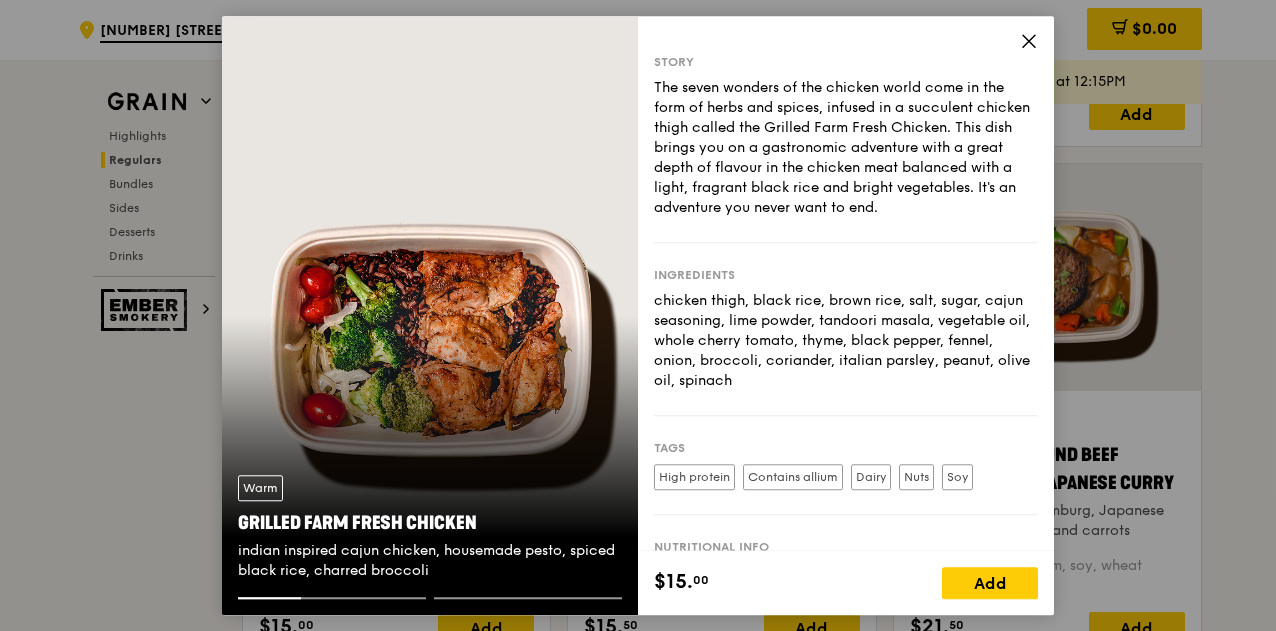 scroll, scrollTop: 0, scrollLeft: 0, axis: both 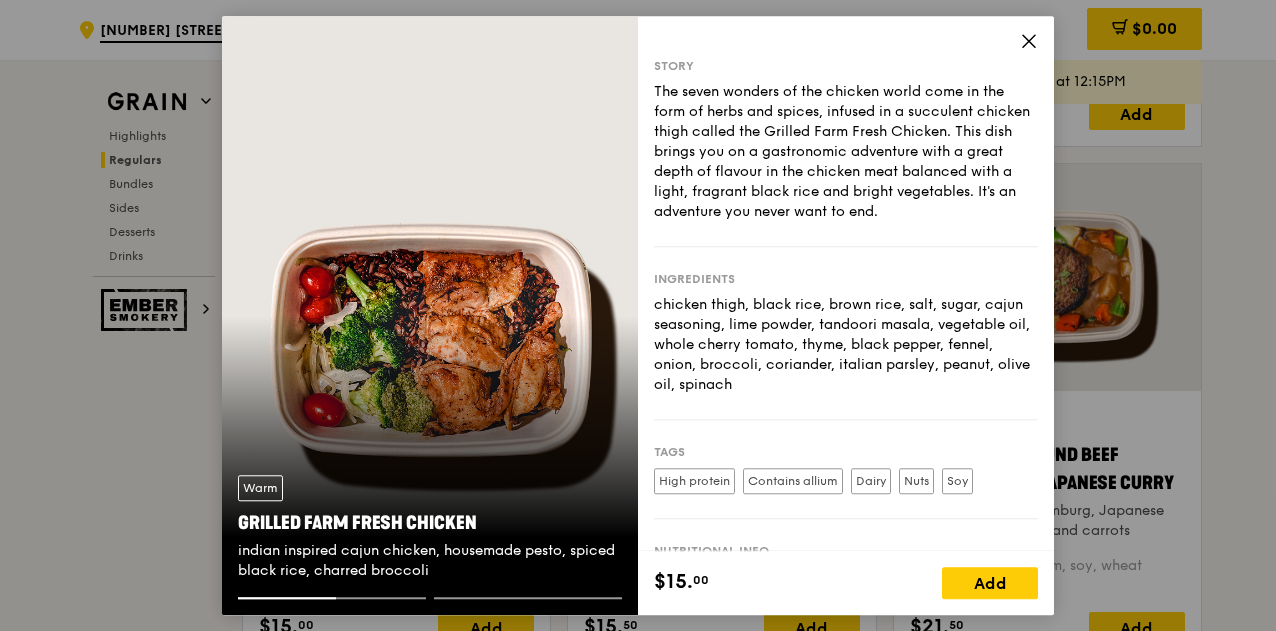 click 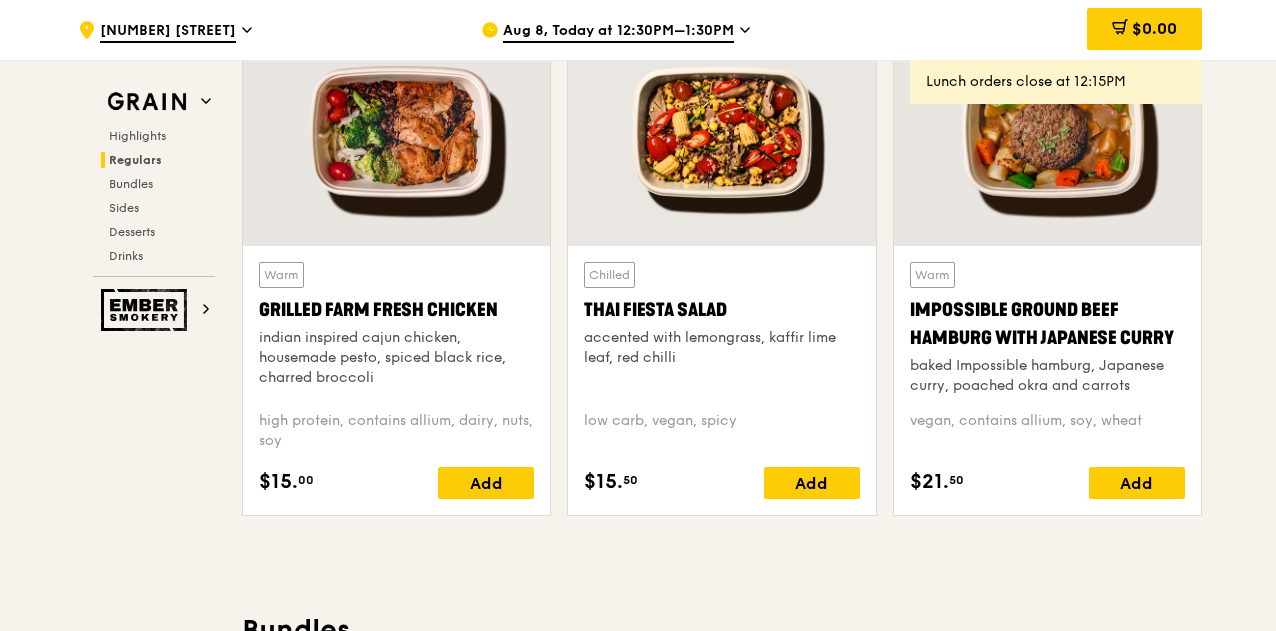 scroll, scrollTop: 2300, scrollLeft: 0, axis: vertical 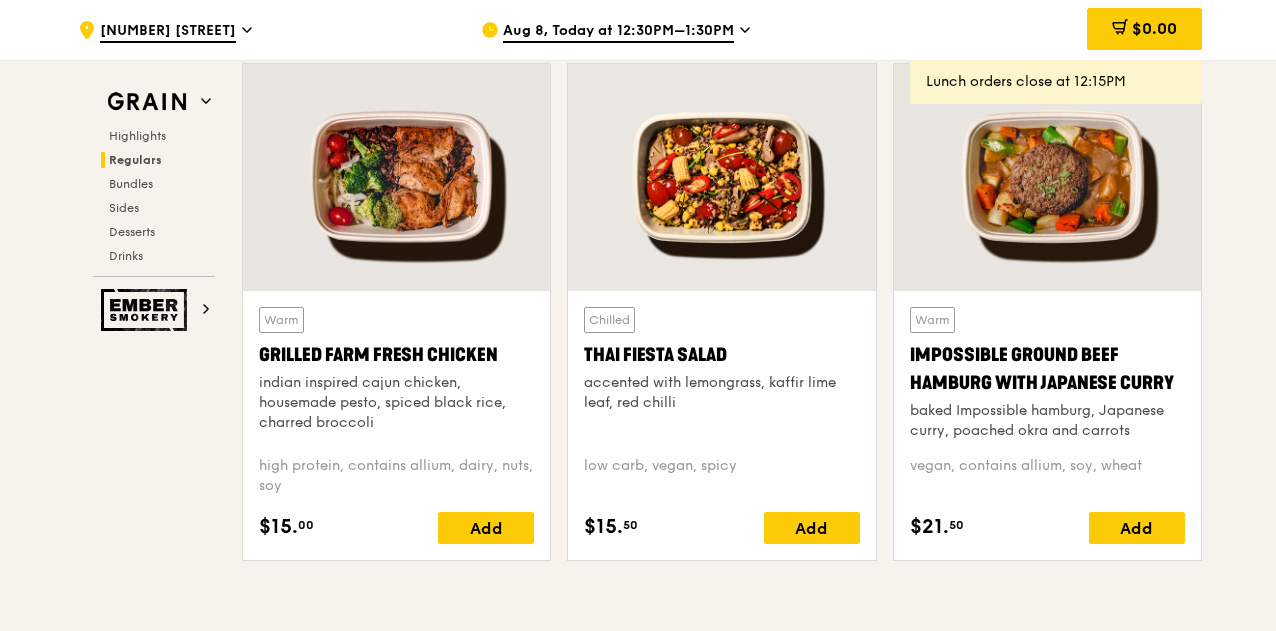 click at bounding box center [721, 177] 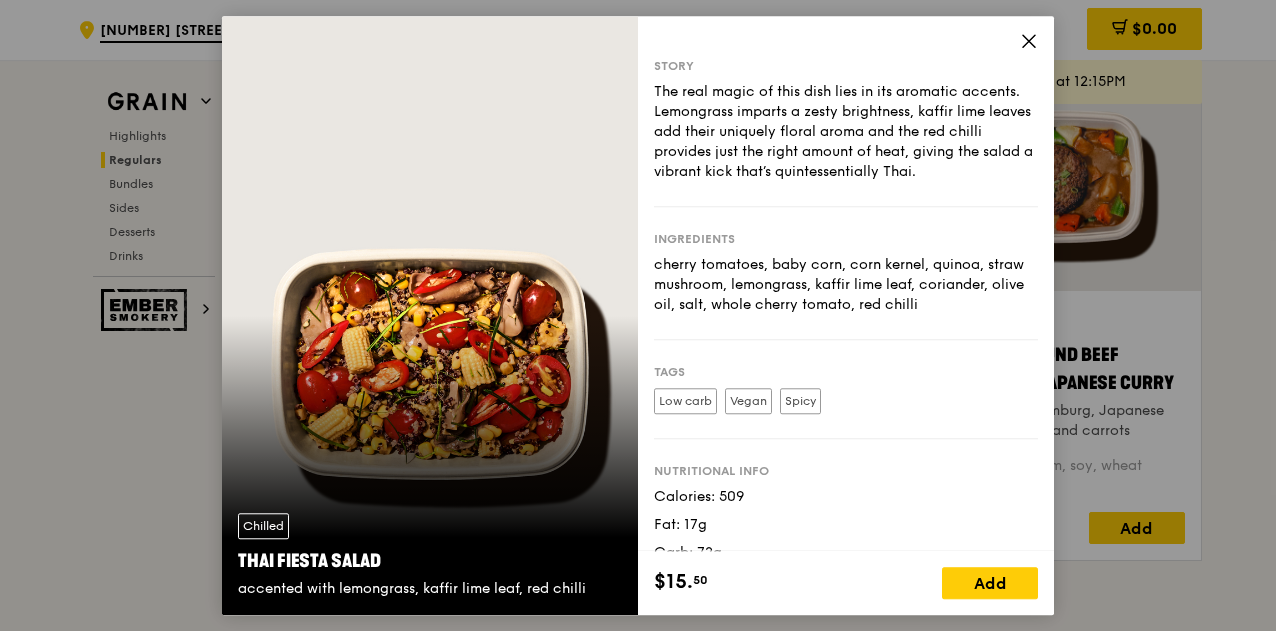 click 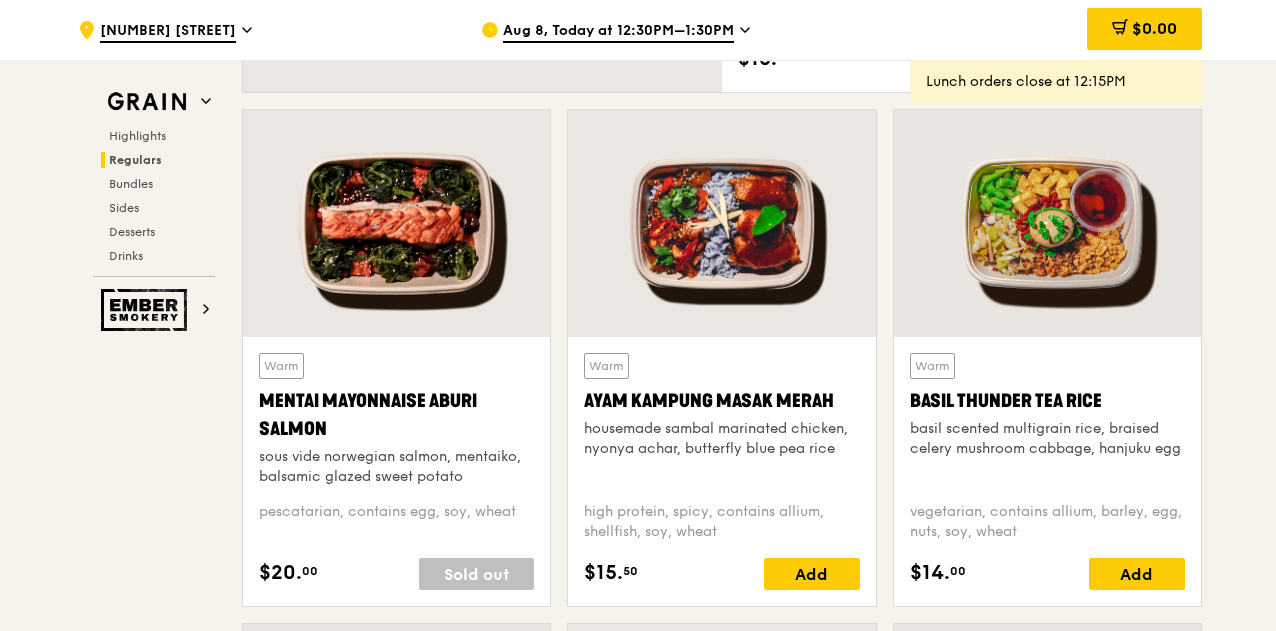 scroll, scrollTop: 1700, scrollLeft: 0, axis: vertical 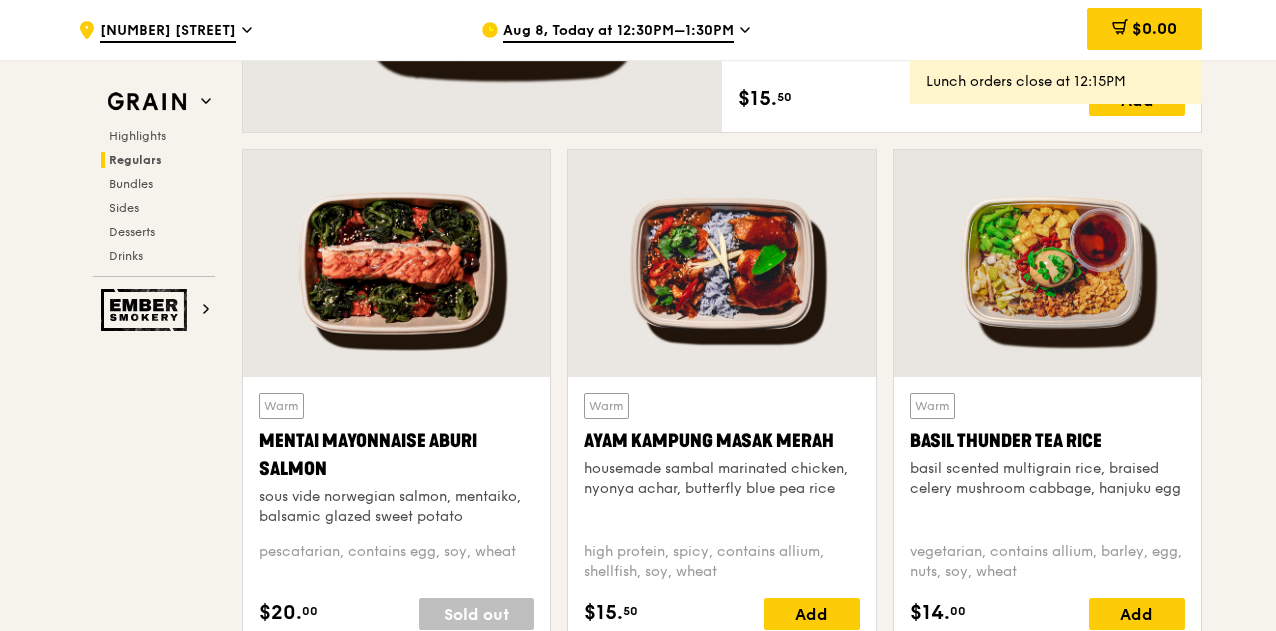click at bounding box center [1047, 263] 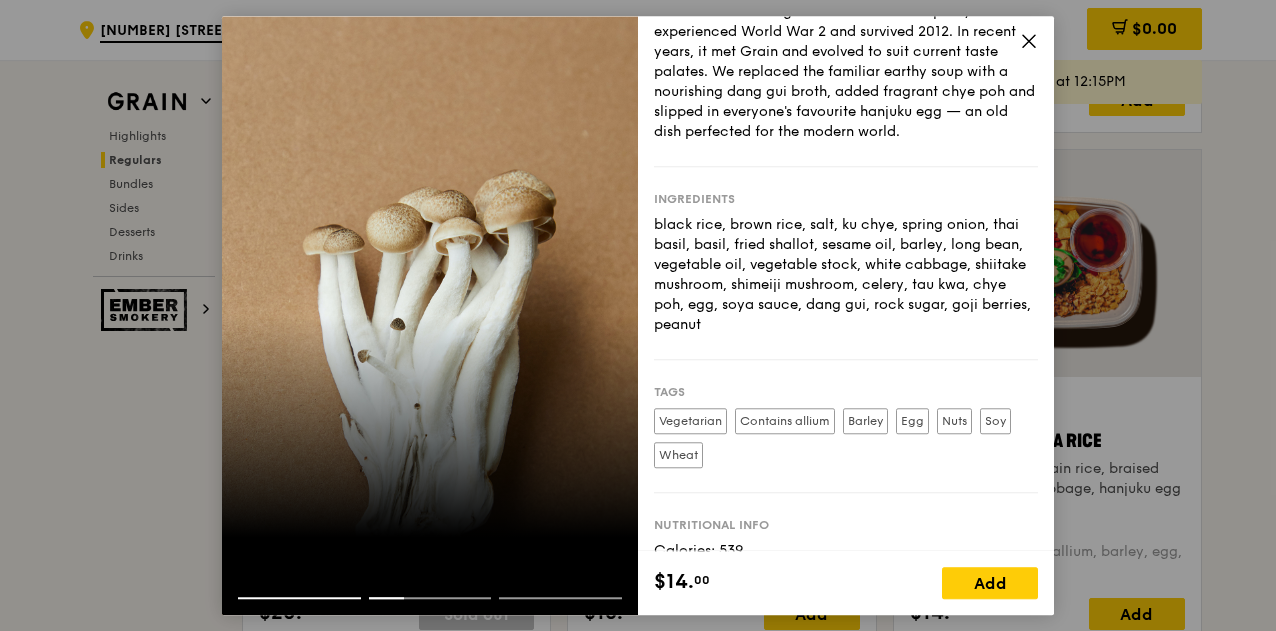 scroll, scrollTop: 0, scrollLeft: 0, axis: both 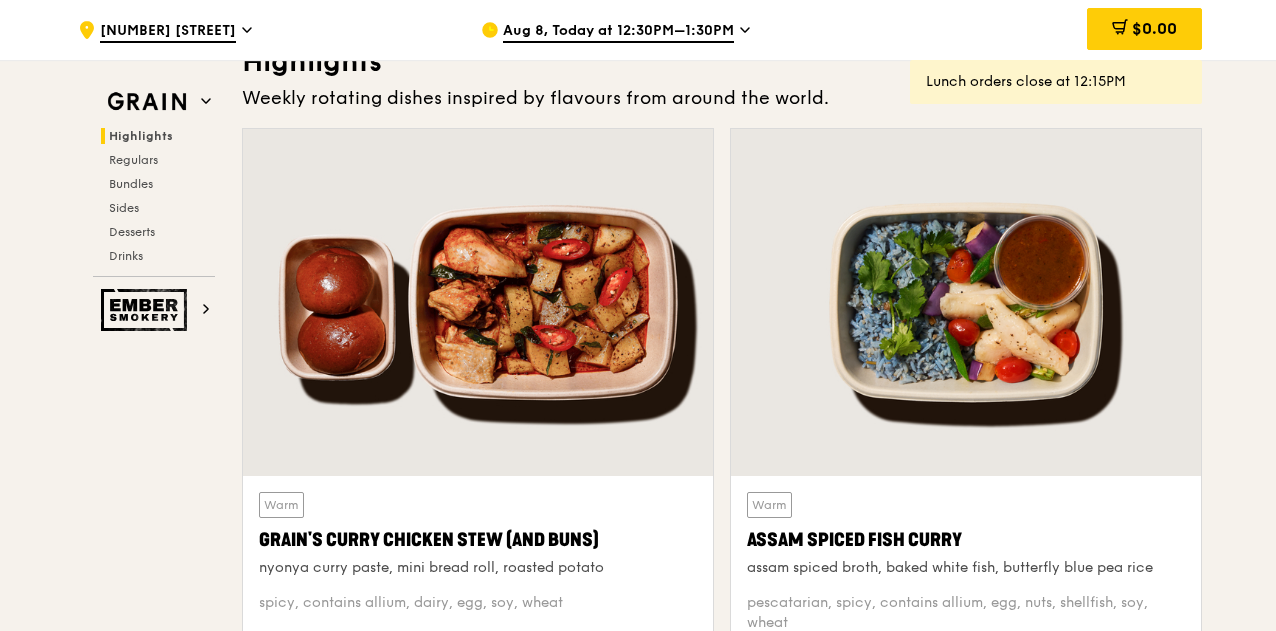 click at bounding box center (478, 302) 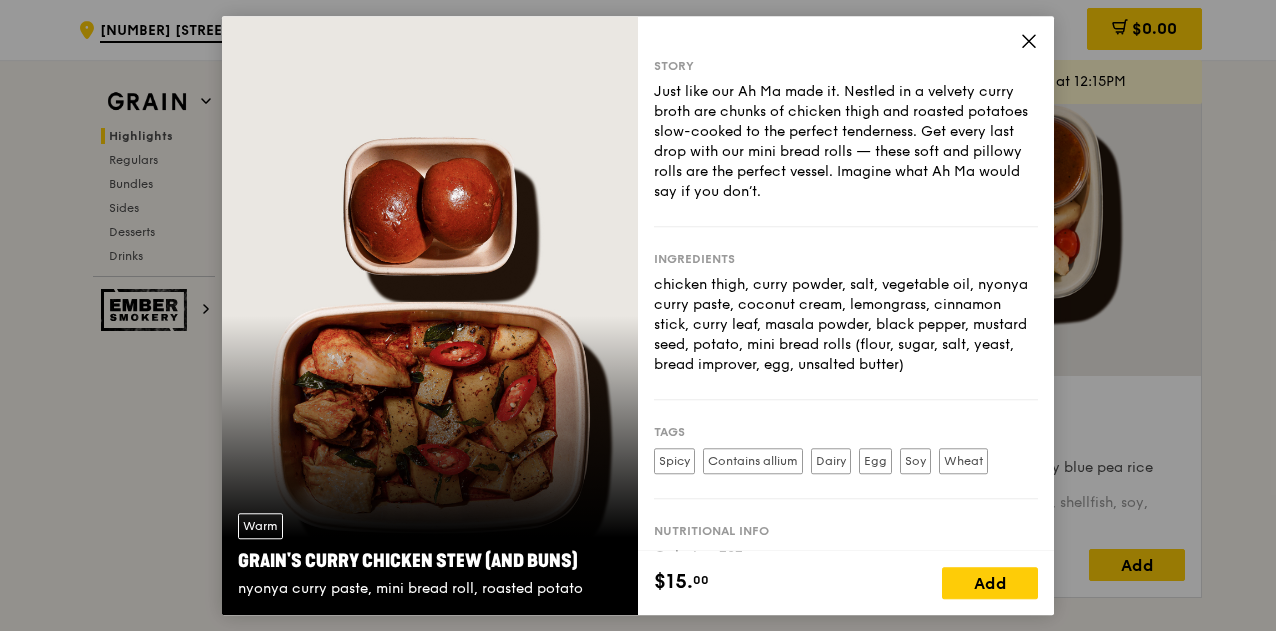 scroll, scrollTop: 800, scrollLeft: 0, axis: vertical 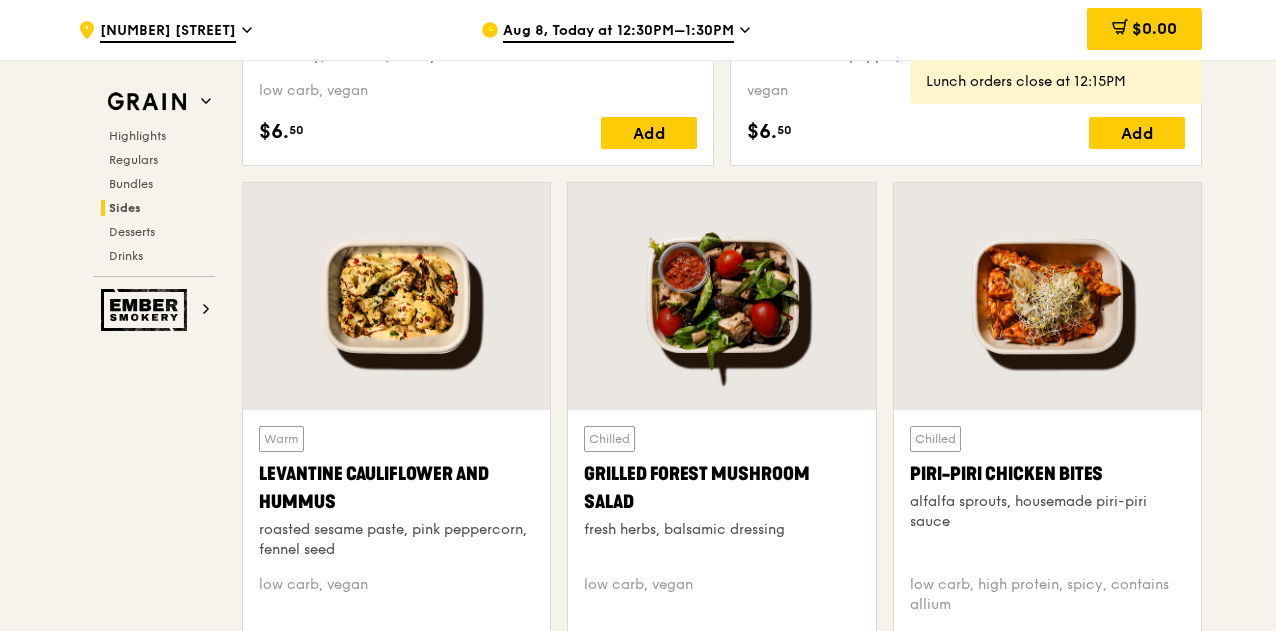 click at bounding box center [1047, 296] 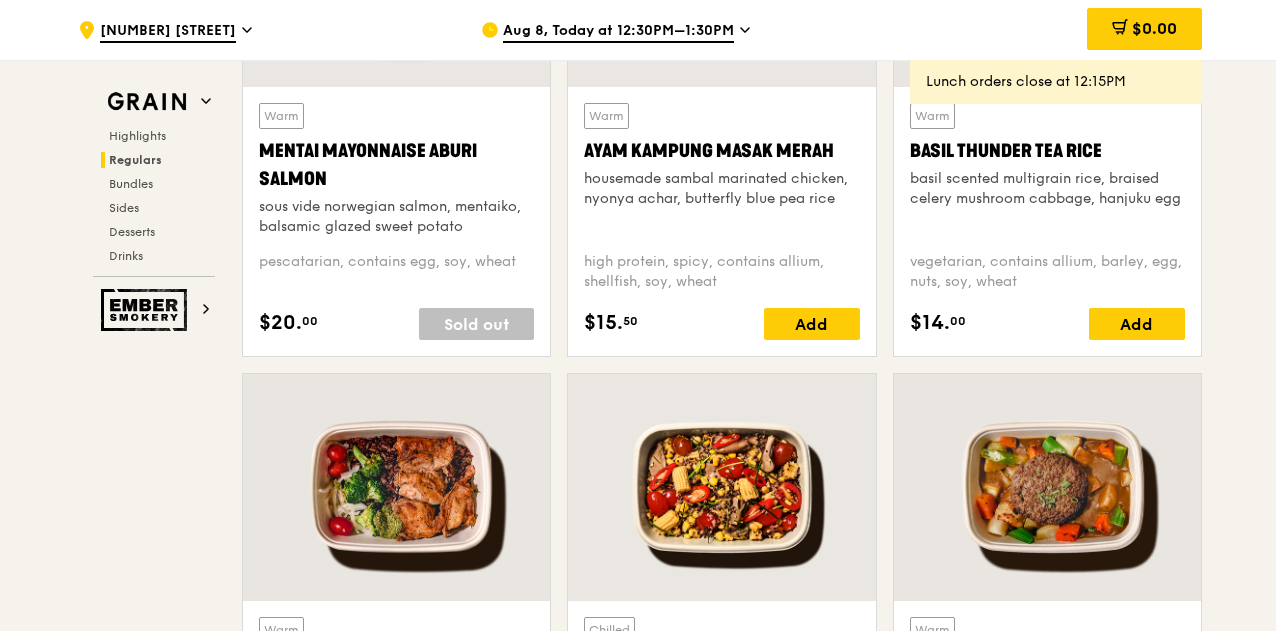 scroll, scrollTop: 2090, scrollLeft: 0, axis: vertical 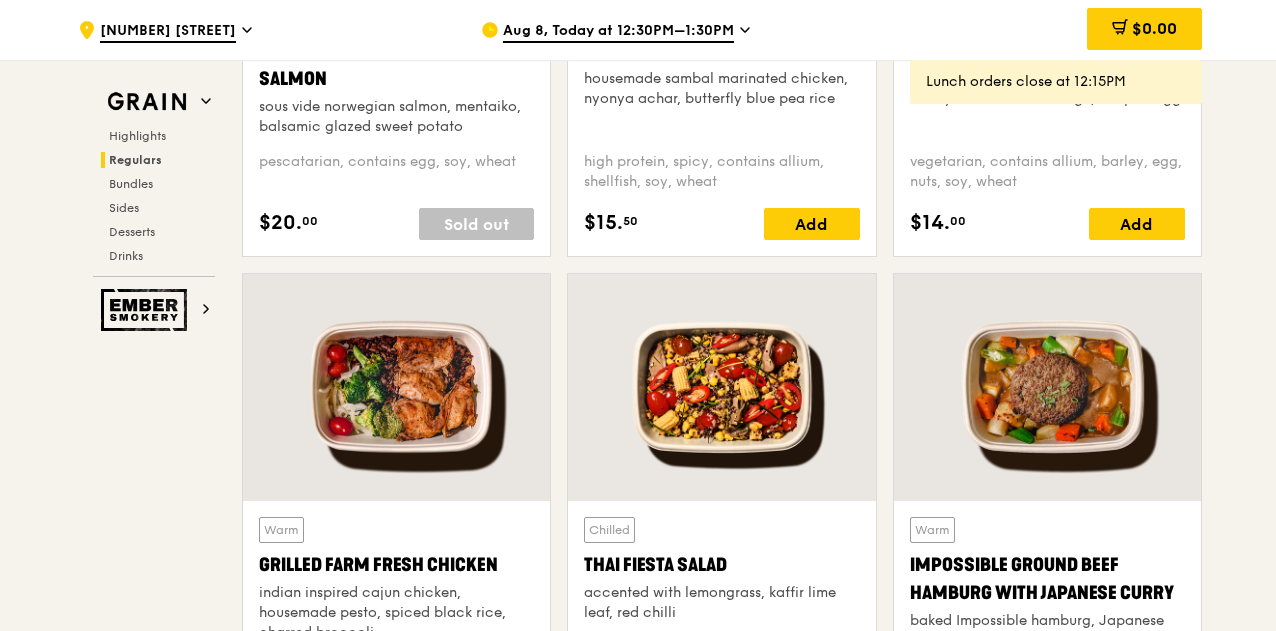 click at bounding box center (721, 387) 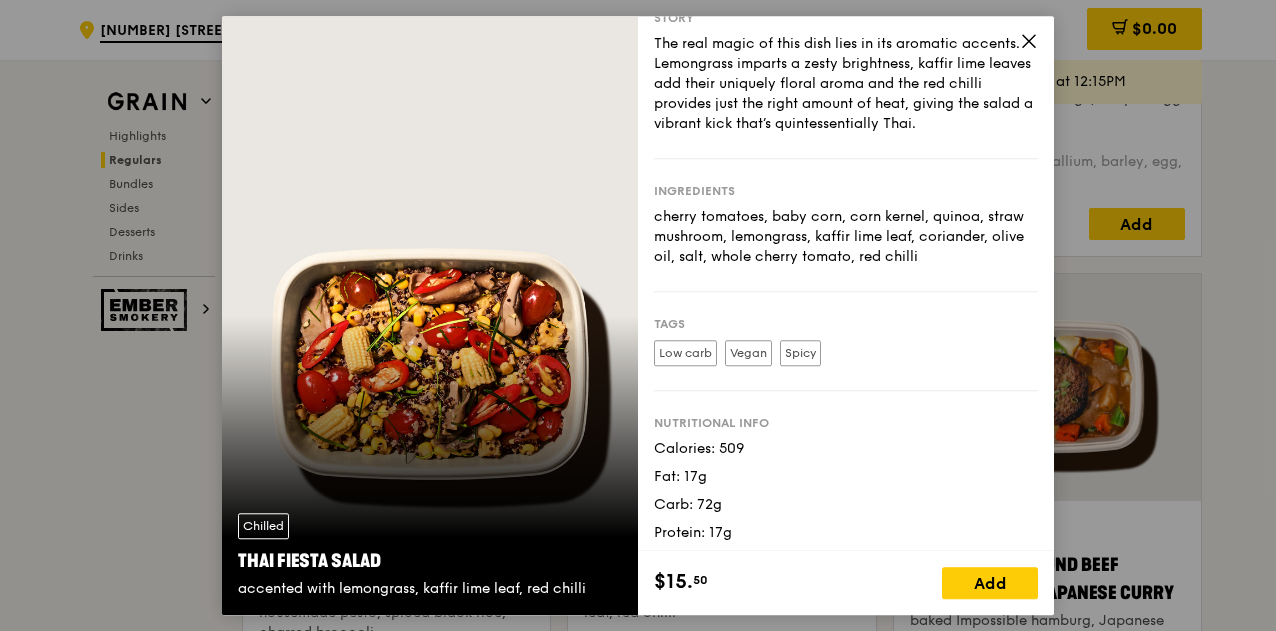 scroll, scrollTop: 73, scrollLeft: 0, axis: vertical 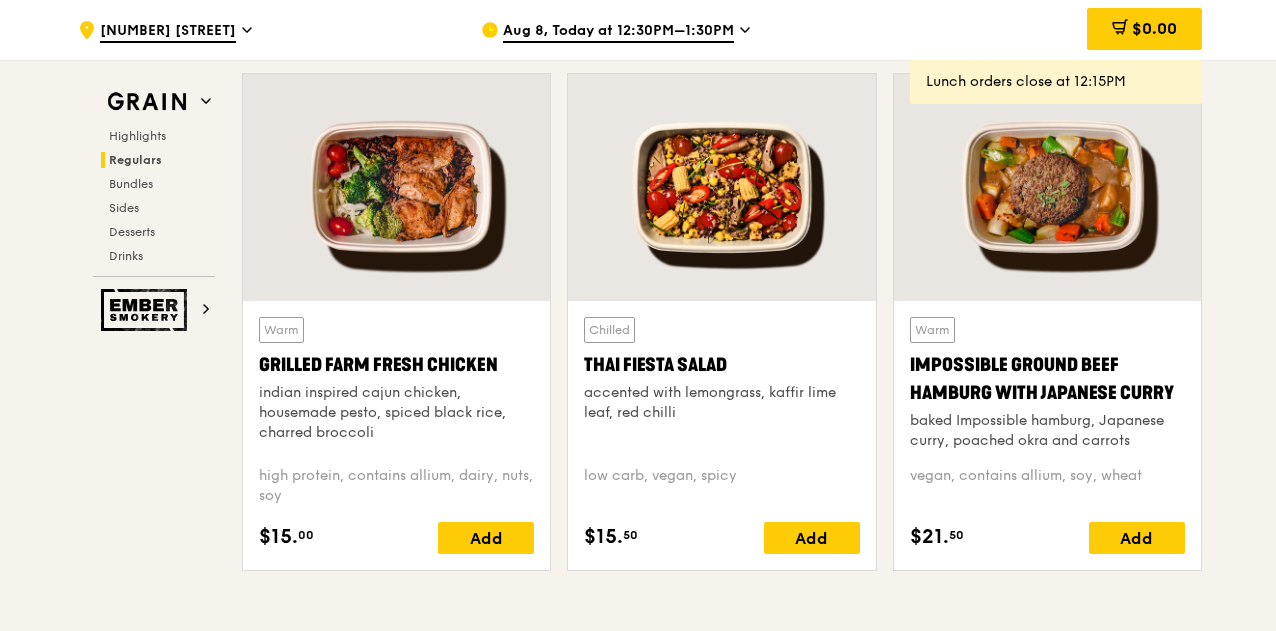 click at bounding box center (396, 187) 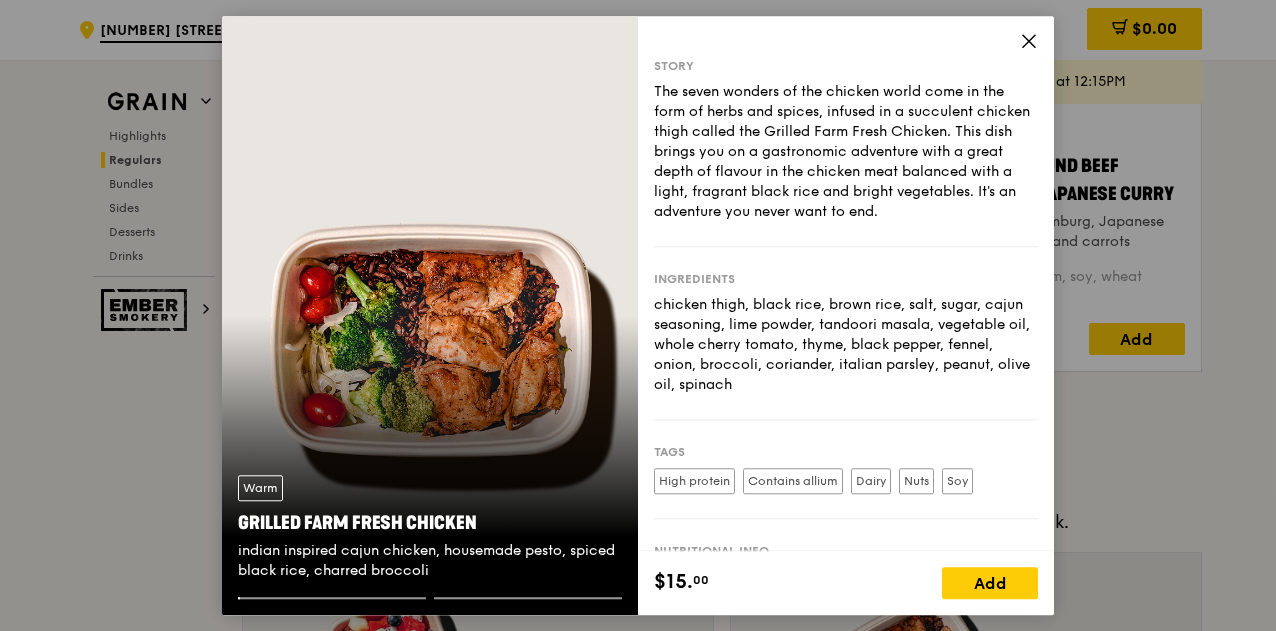 scroll, scrollTop: 2490, scrollLeft: 0, axis: vertical 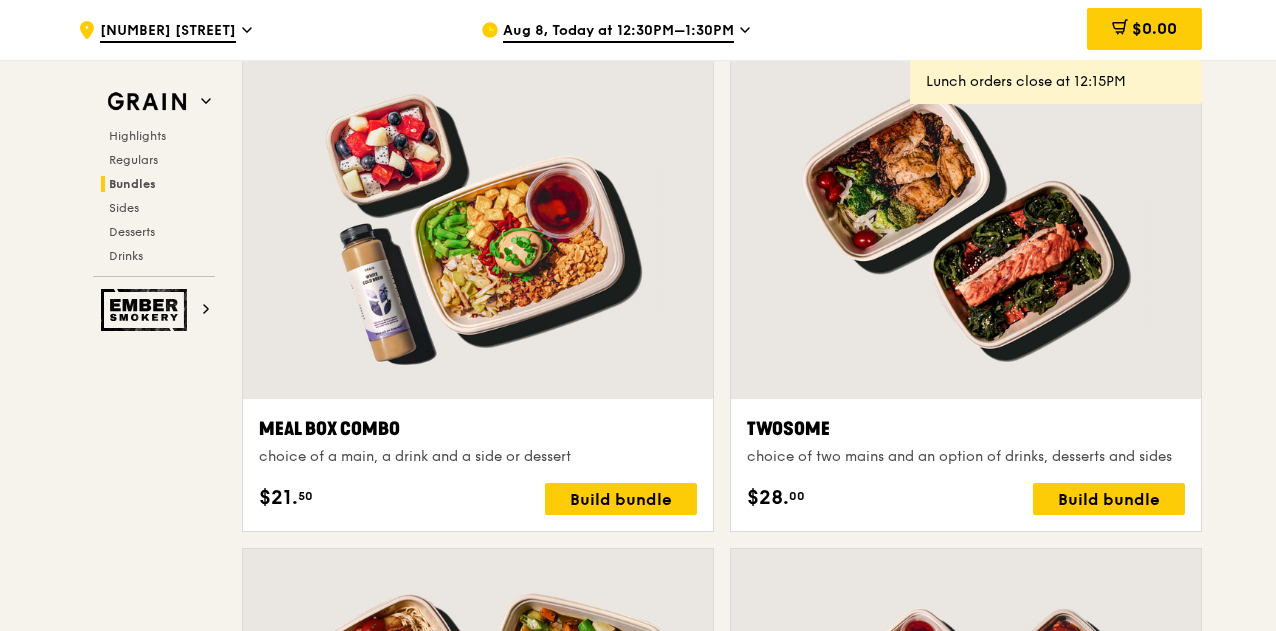 click at bounding box center (966, 225) 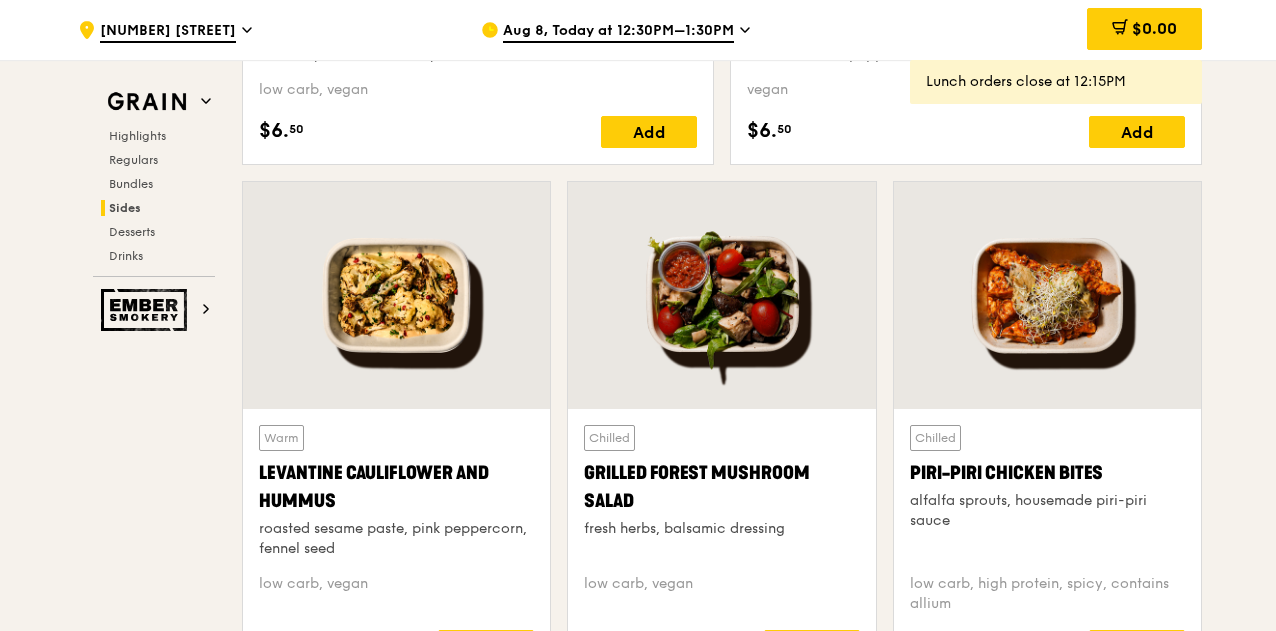 scroll, scrollTop: 5000, scrollLeft: 0, axis: vertical 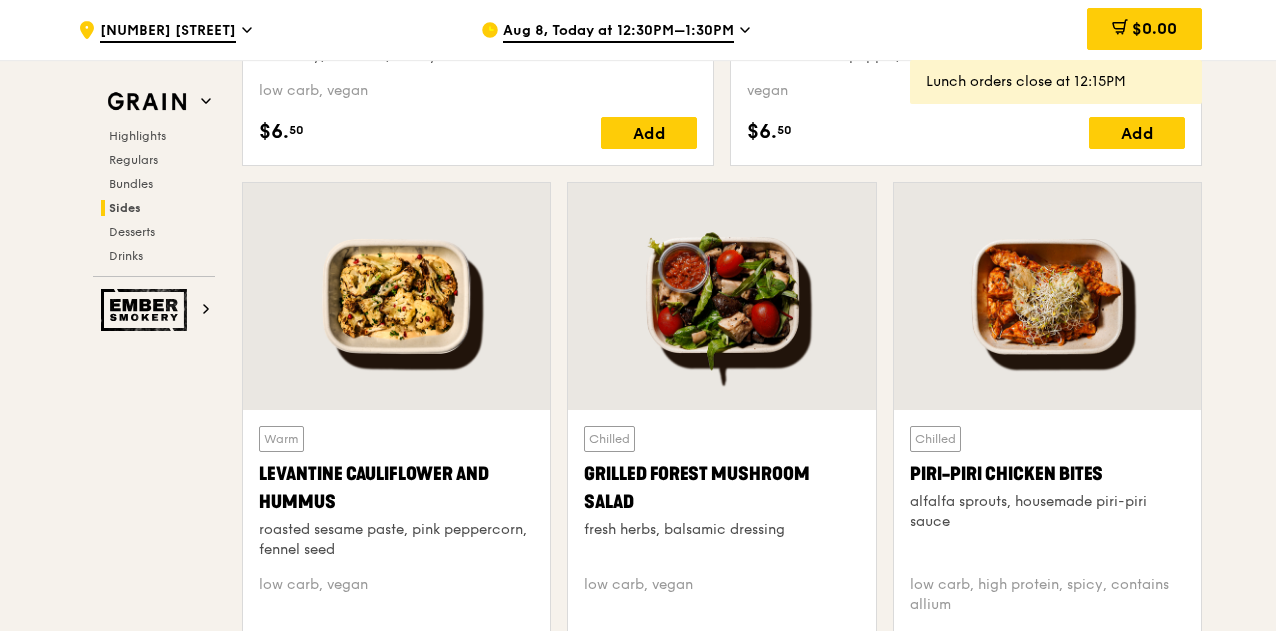 click at bounding box center (1047, 296) 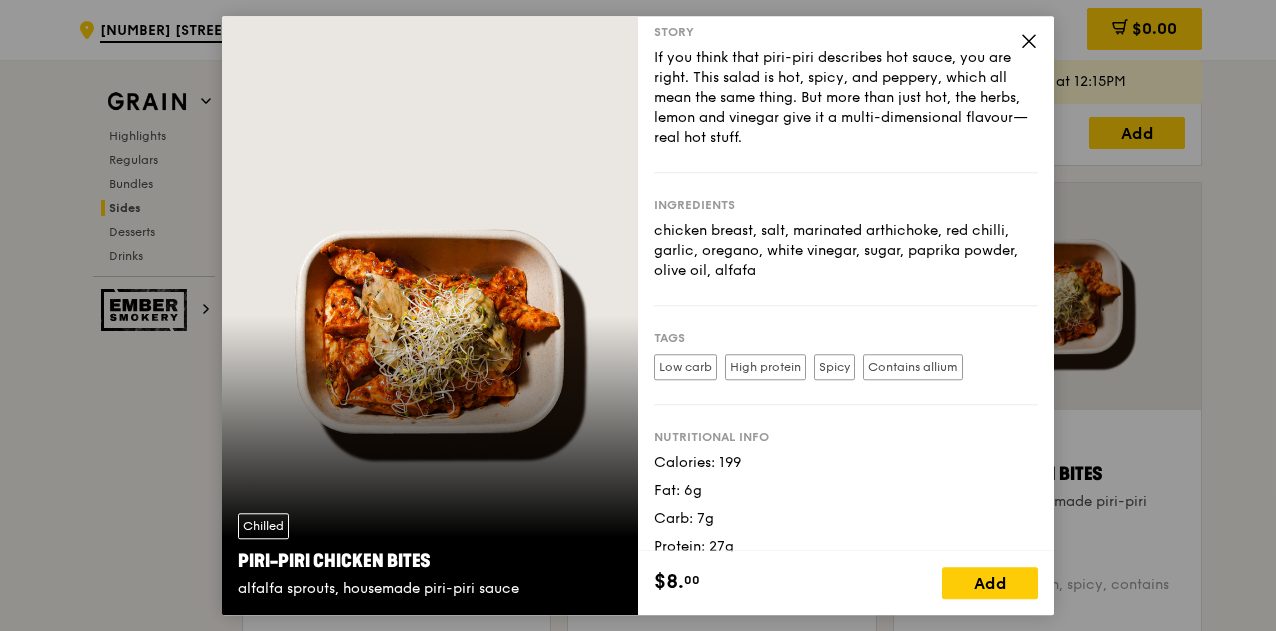 scroll, scrollTop: 53, scrollLeft: 0, axis: vertical 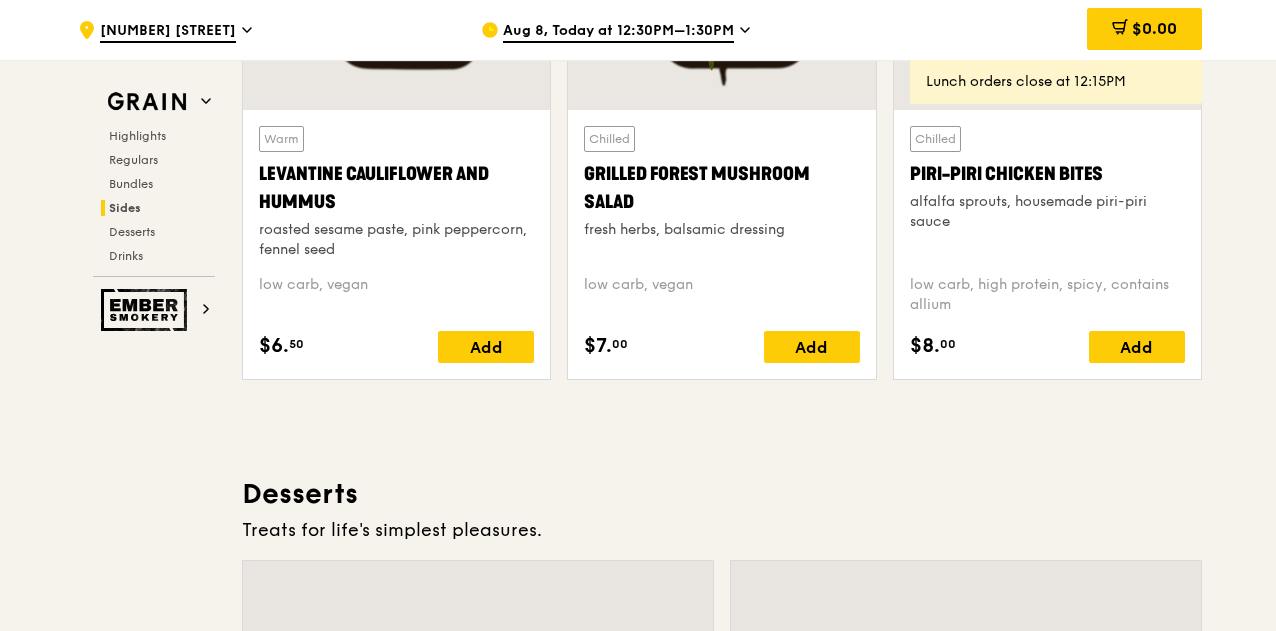 drag, startPoint x: 911, startPoint y: 170, endPoint x: 904, endPoint y: 190, distance: 21.189621 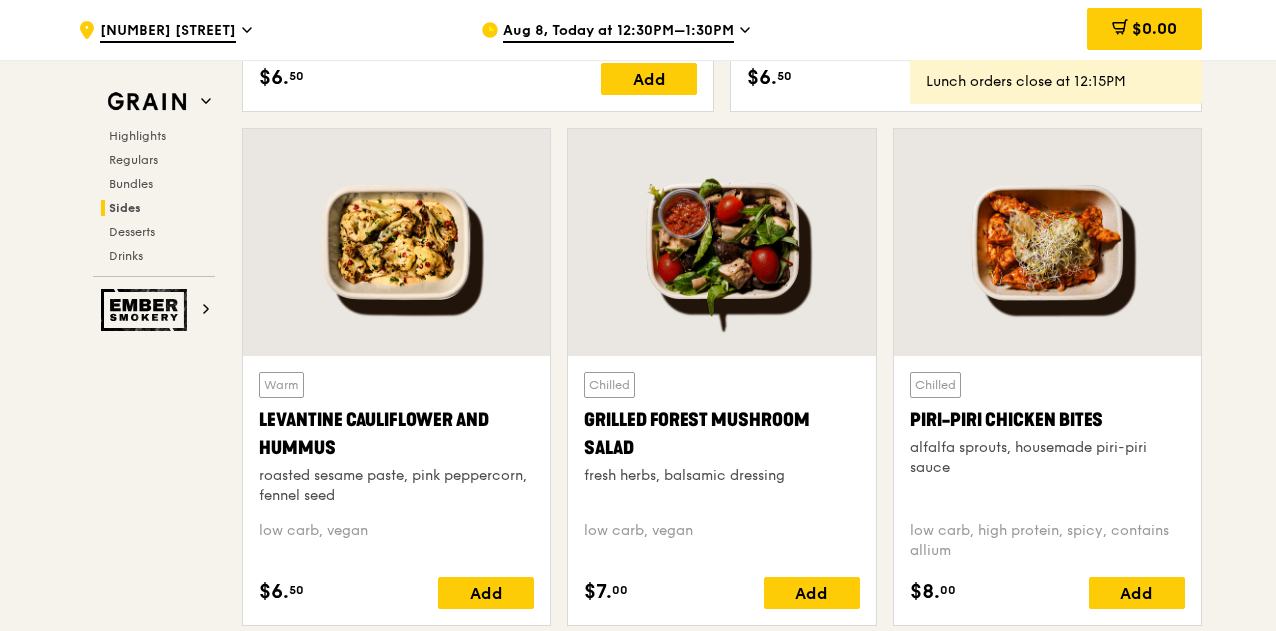 scroll, scrollTop: 5100, scrollLeft: 0, axis: vertical 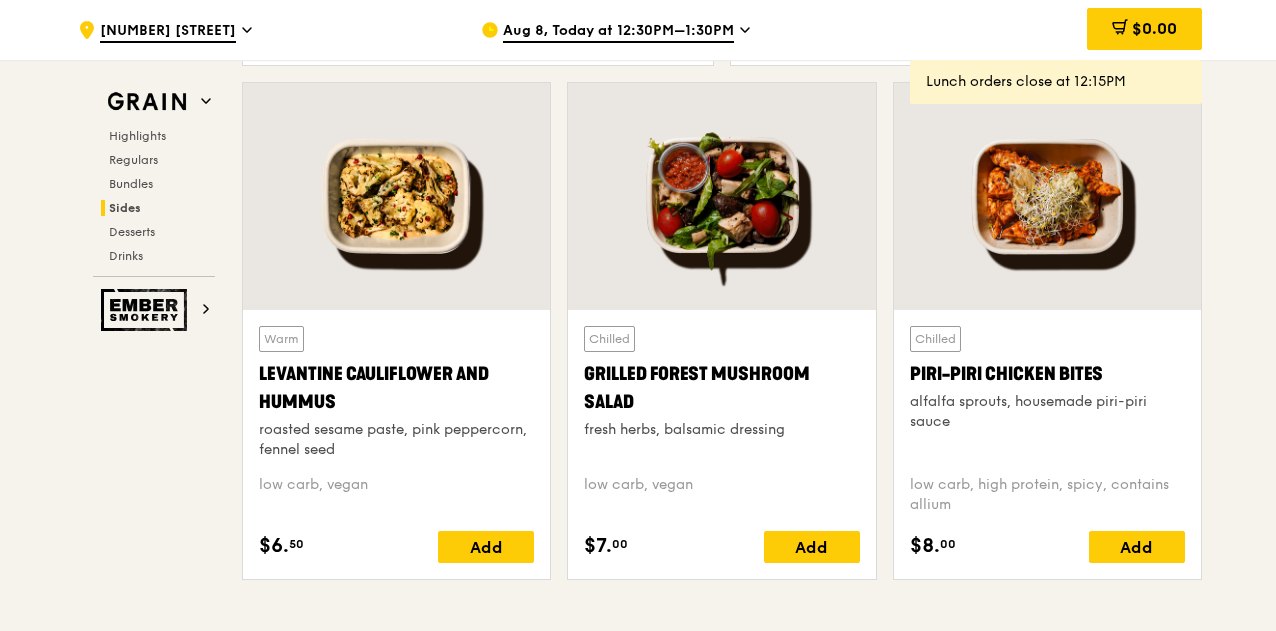 click at bounding box center (396, 196) 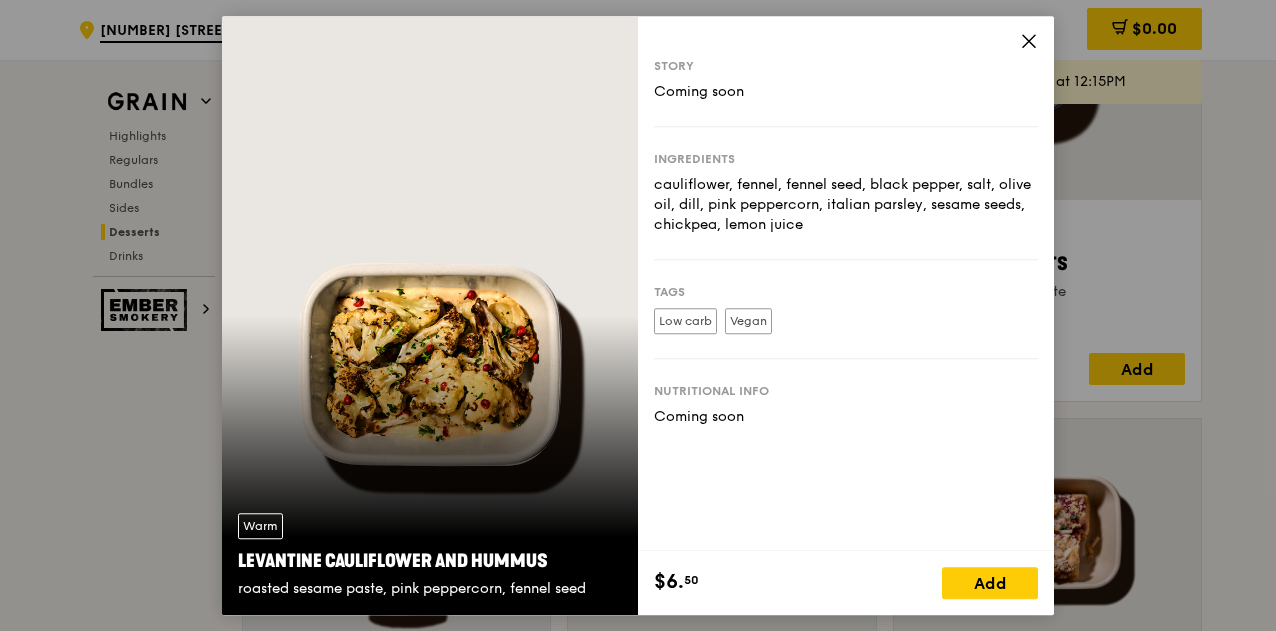 scroll, scrollTop: 6000, scrollLeft: 0, axis: vertical 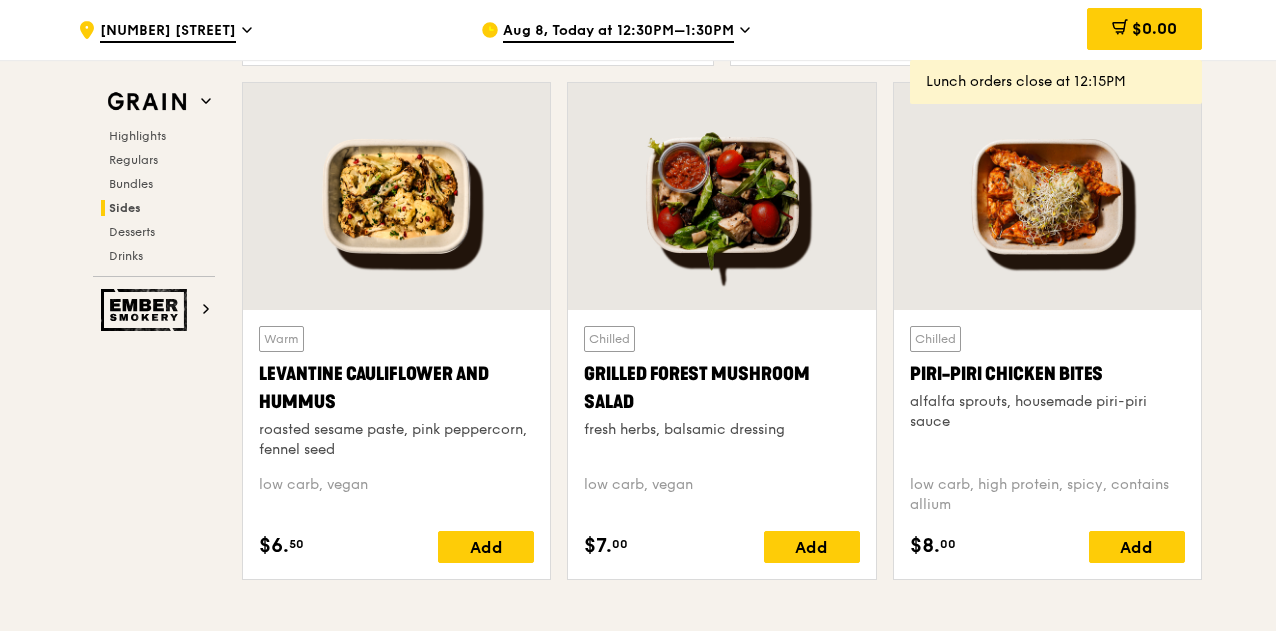click at bounding box center [1047, 196] 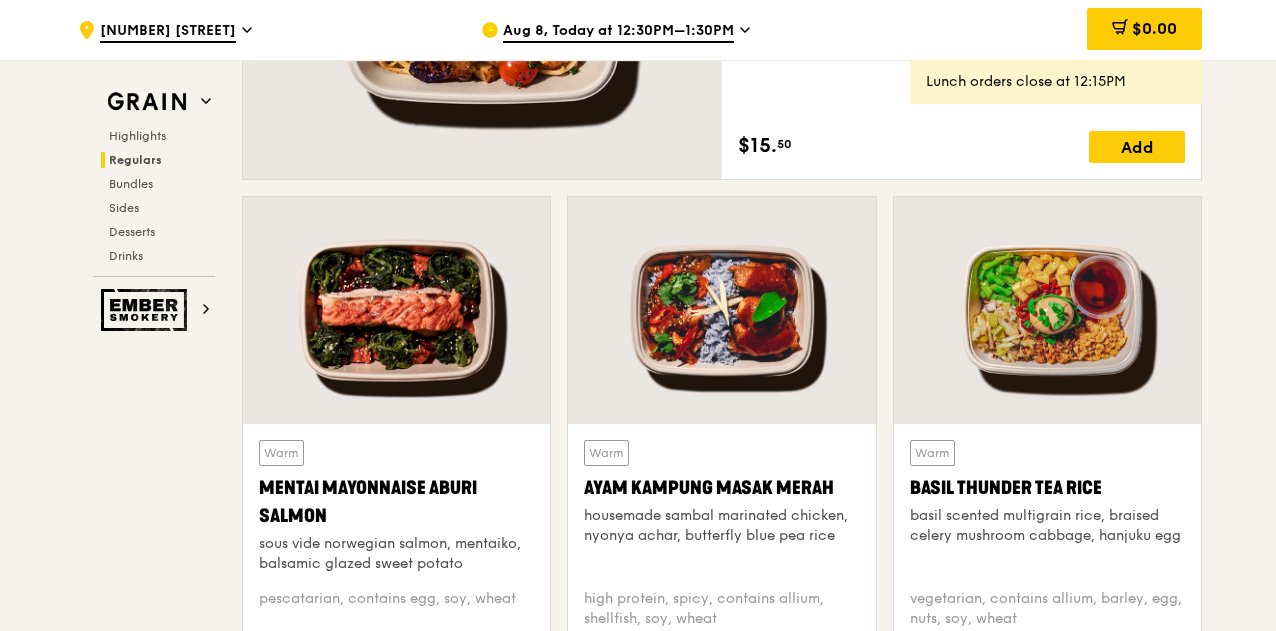 scroll, scrollTop: 1600, scrollLeft: 0, axis: vertical 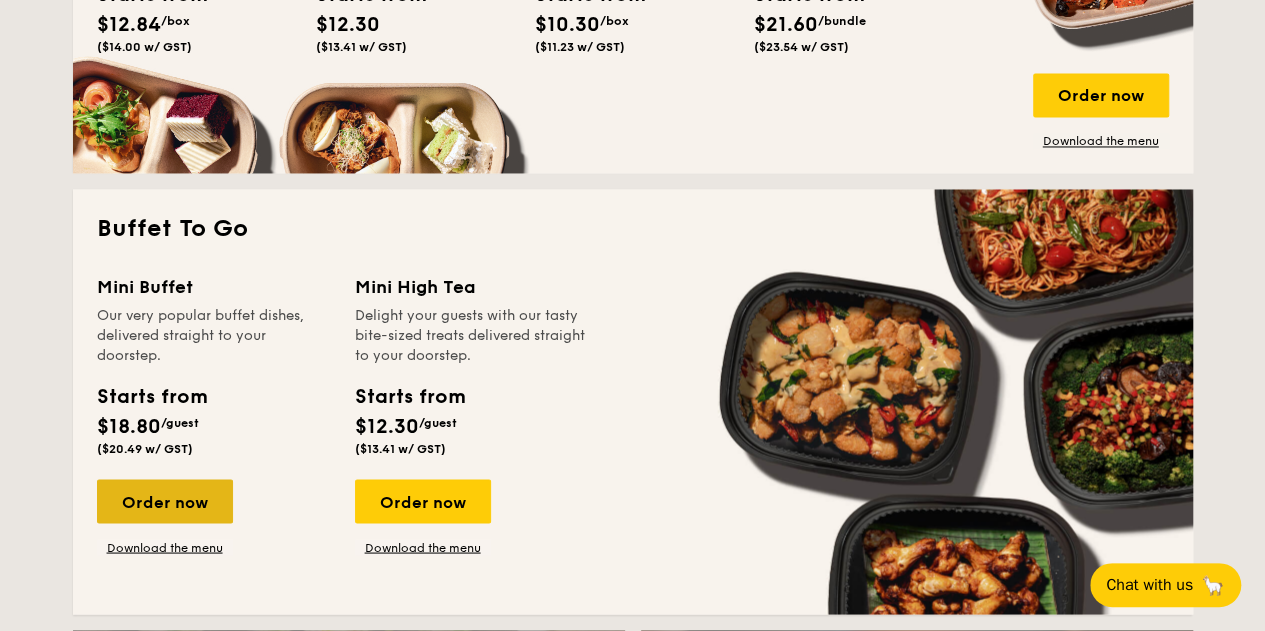 click on "Order now" at bounding box center (165, 501) 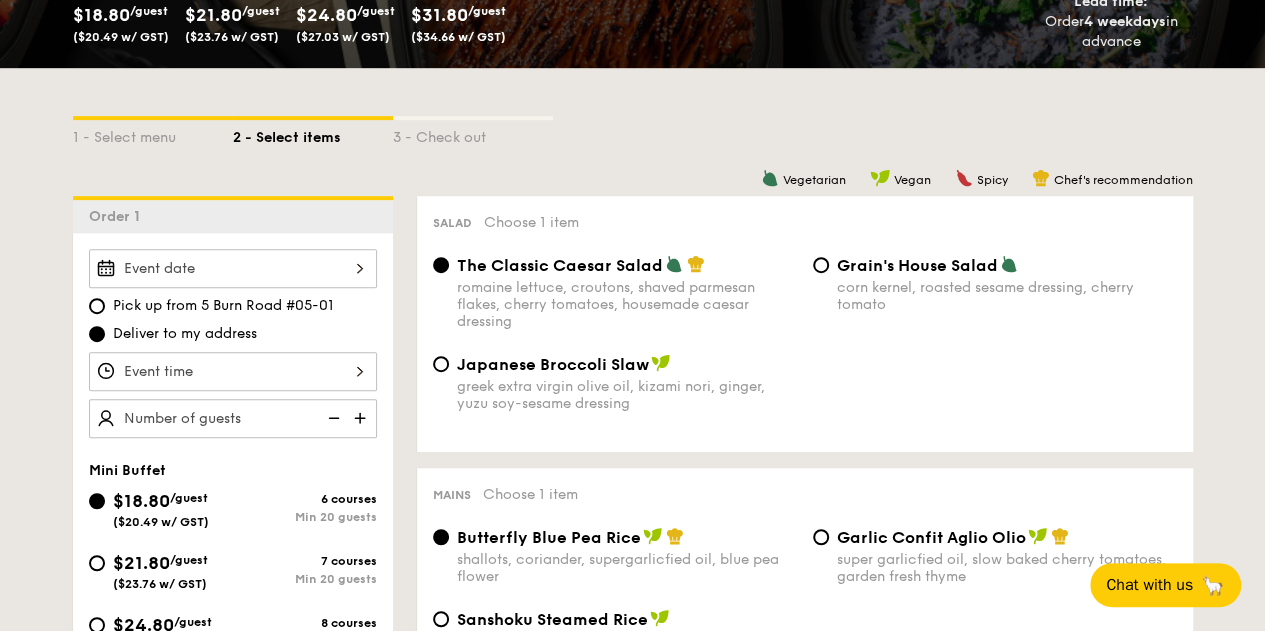 scroll, scrollTop: 400, scrollLeft: 0, axis: vertical 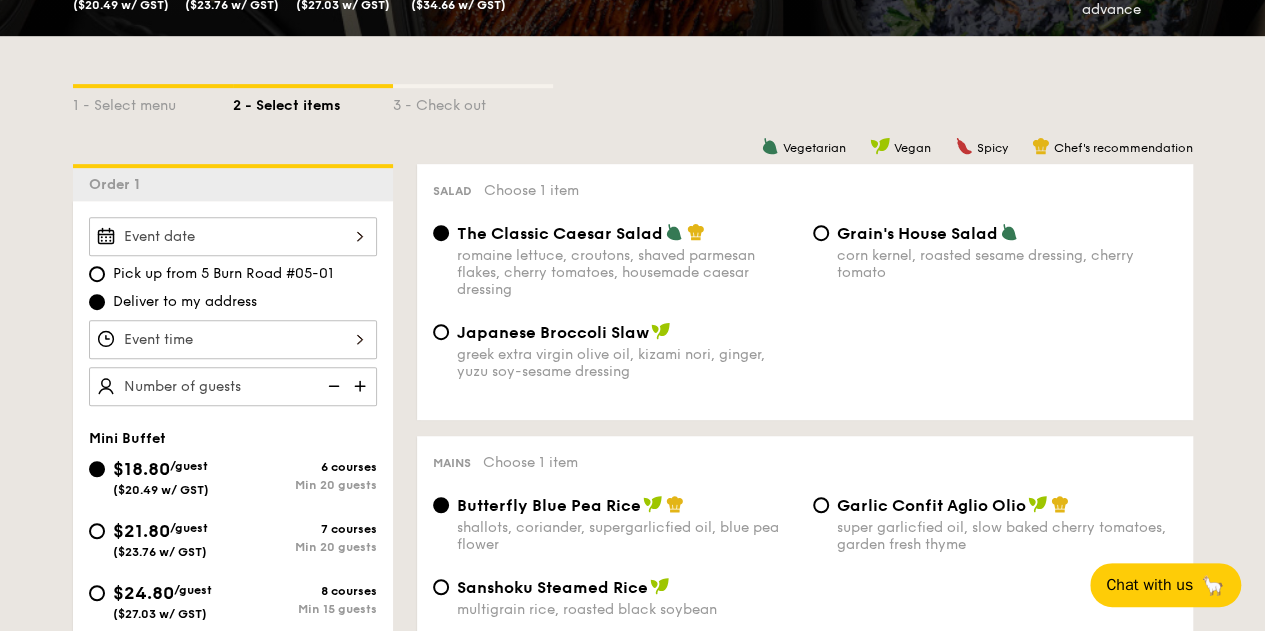 click on "Japanese Broccoli Slaw greek extra virgin olive oil, kizami nori, ginger, yuzu soy-sesame dressing" at bounding box center [615, 351] 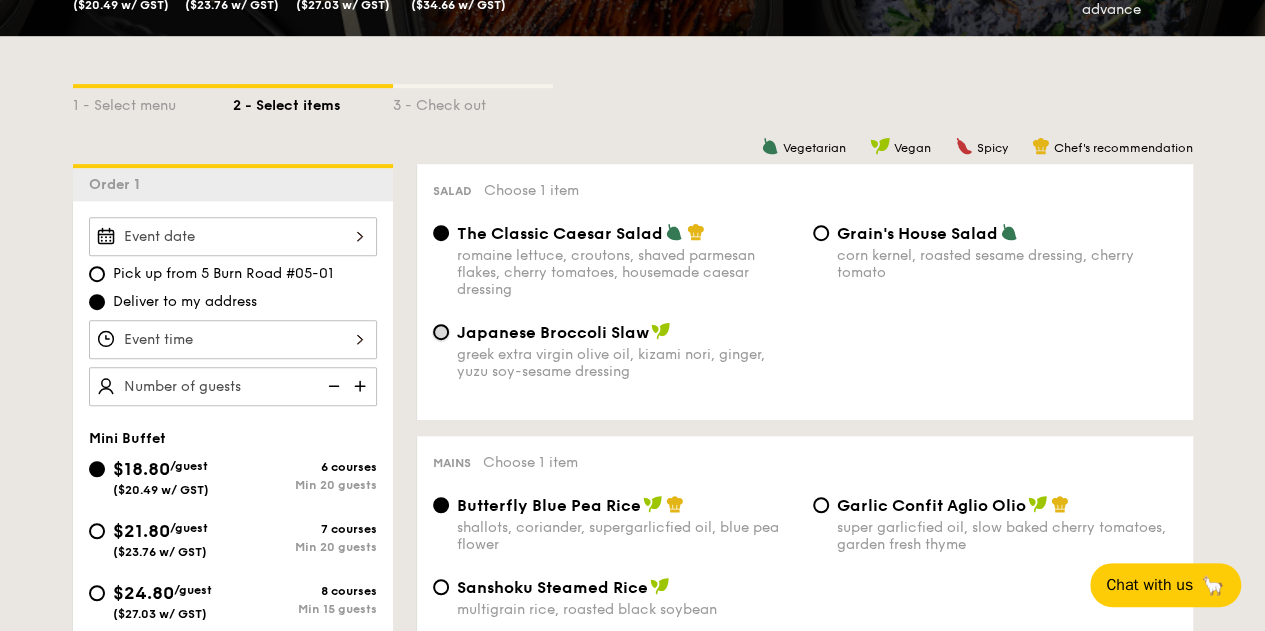 click on "Japanese Broccoli Slaw greek extra virgin olive oil, kizami nori, ginger, yuzu soy-sesame dressing" at bounding box center (441, 332) 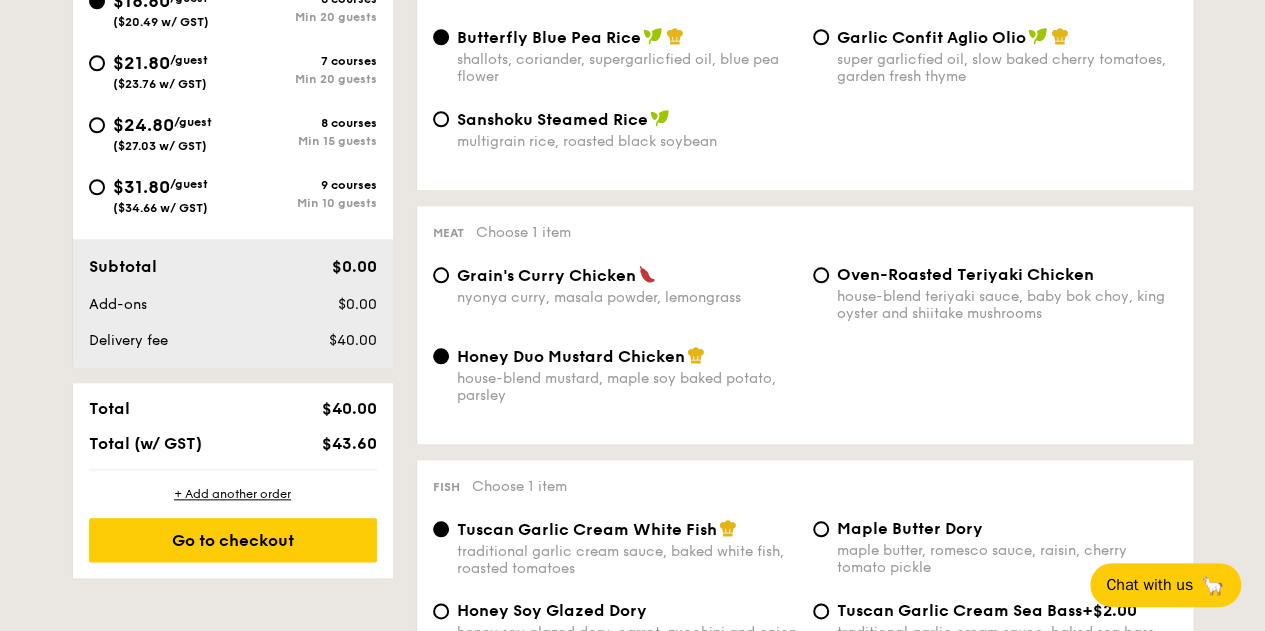 scroll, scrollTop: 900, scrollLeft: 0, axis: vertical 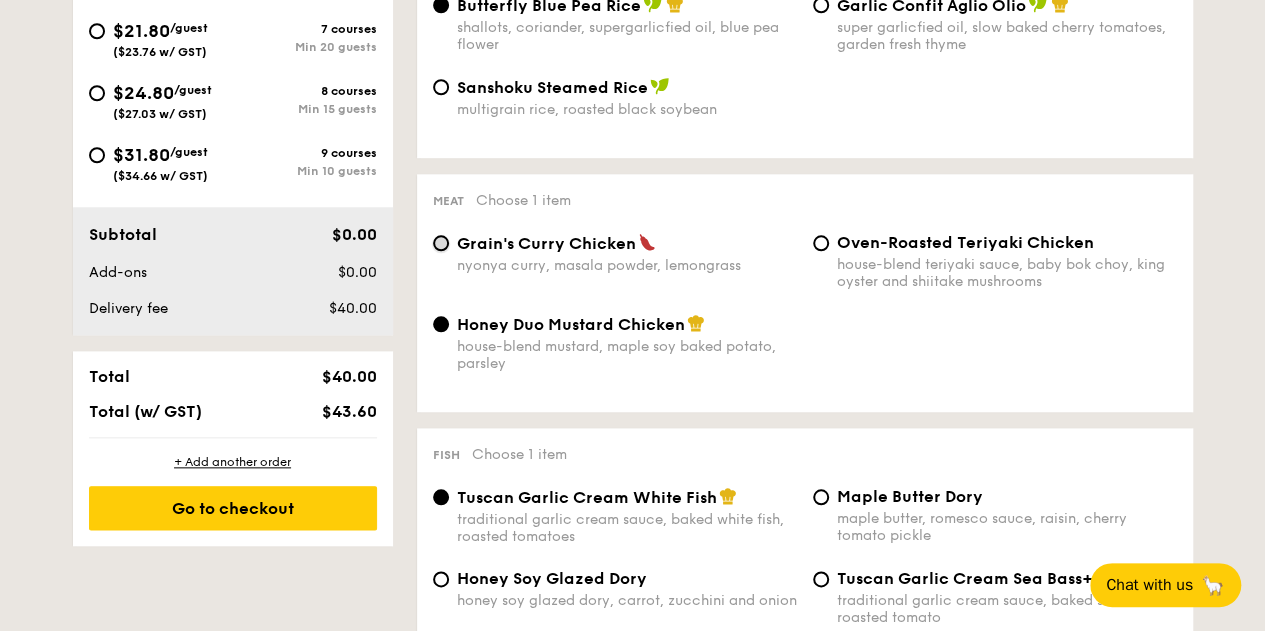 click on "Grain's Curry Chicken nyonya curry, masala powder, lemongrass" at bounding box center [441, 243] 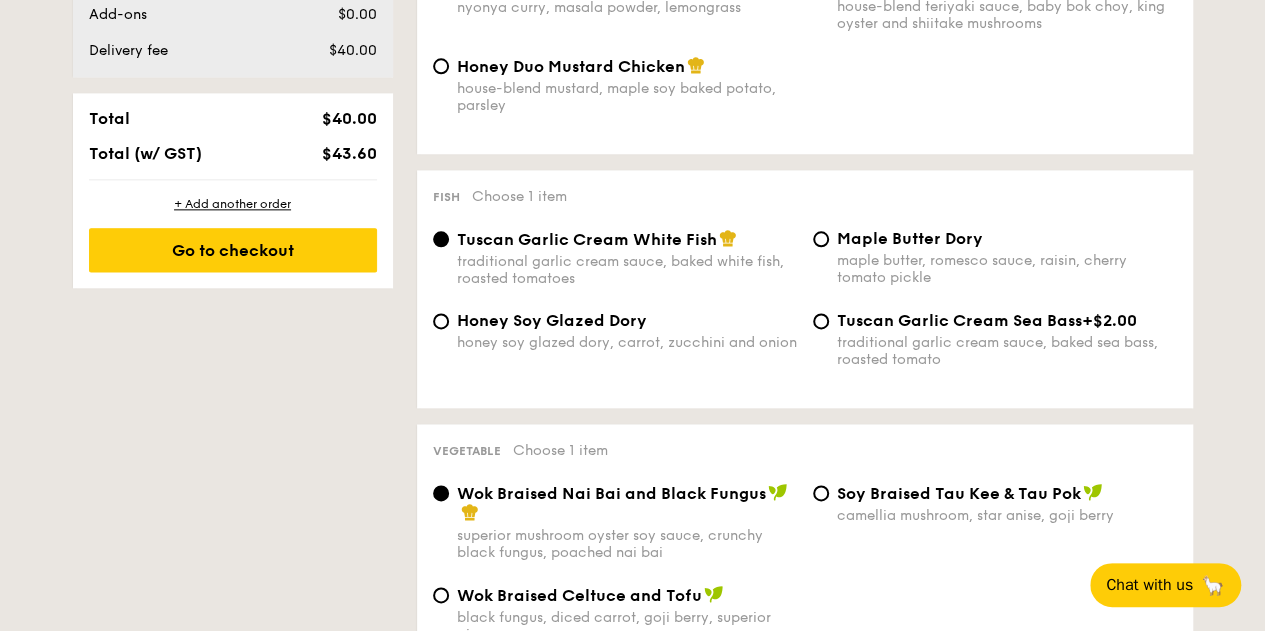 scroll, scrollTop: 1200, scrollLeft: 0, axis: vertical 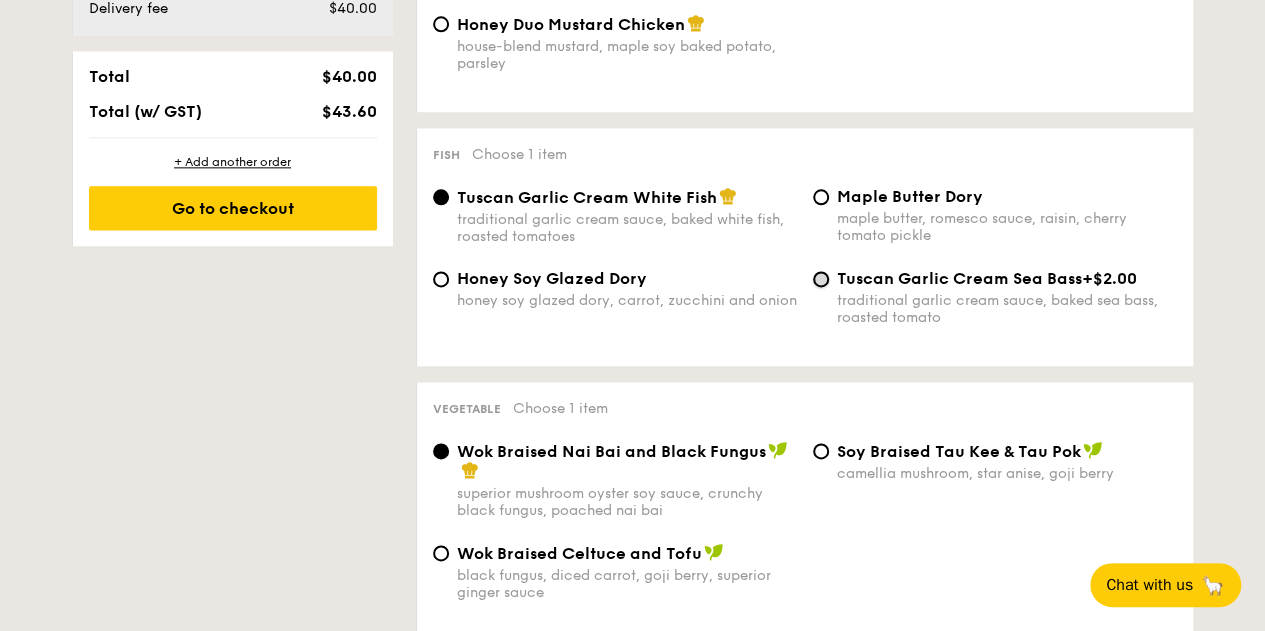 click on "Tuscan Garlic Cream Sea Bass
+$2.00
traditional garlic cream sauce, baked sea bass, roasted tomato" at bounding box center (821, 279) 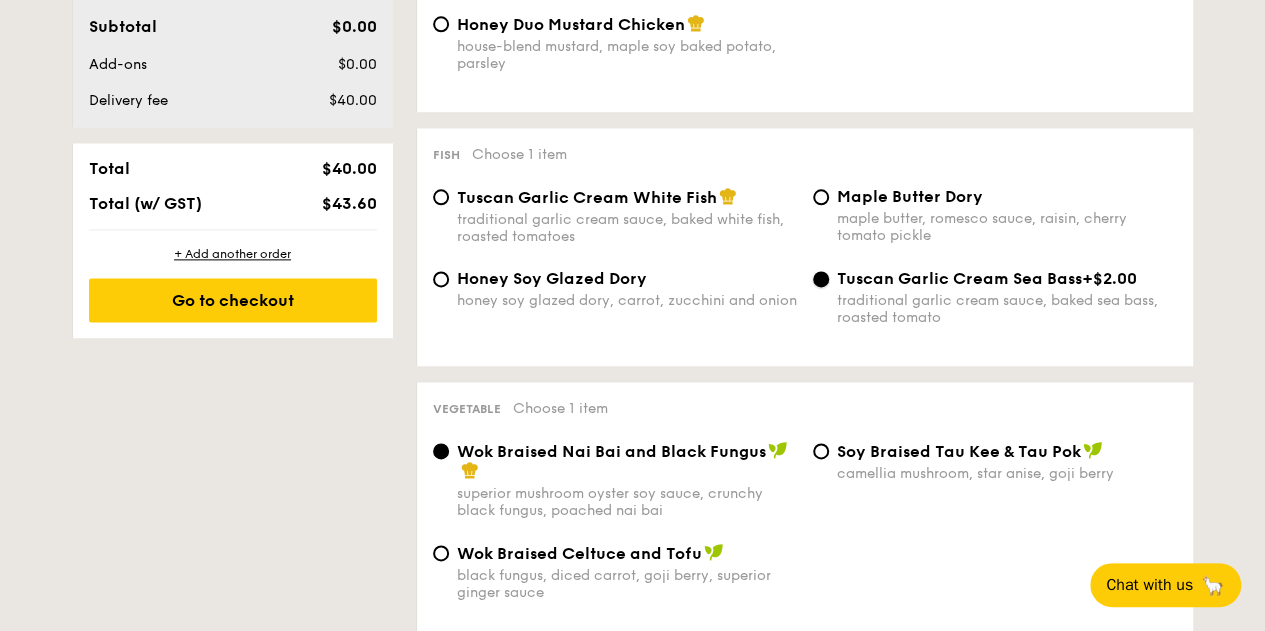scroll, scrollTop: 1292, scrollLeft: 0, axis: vertical 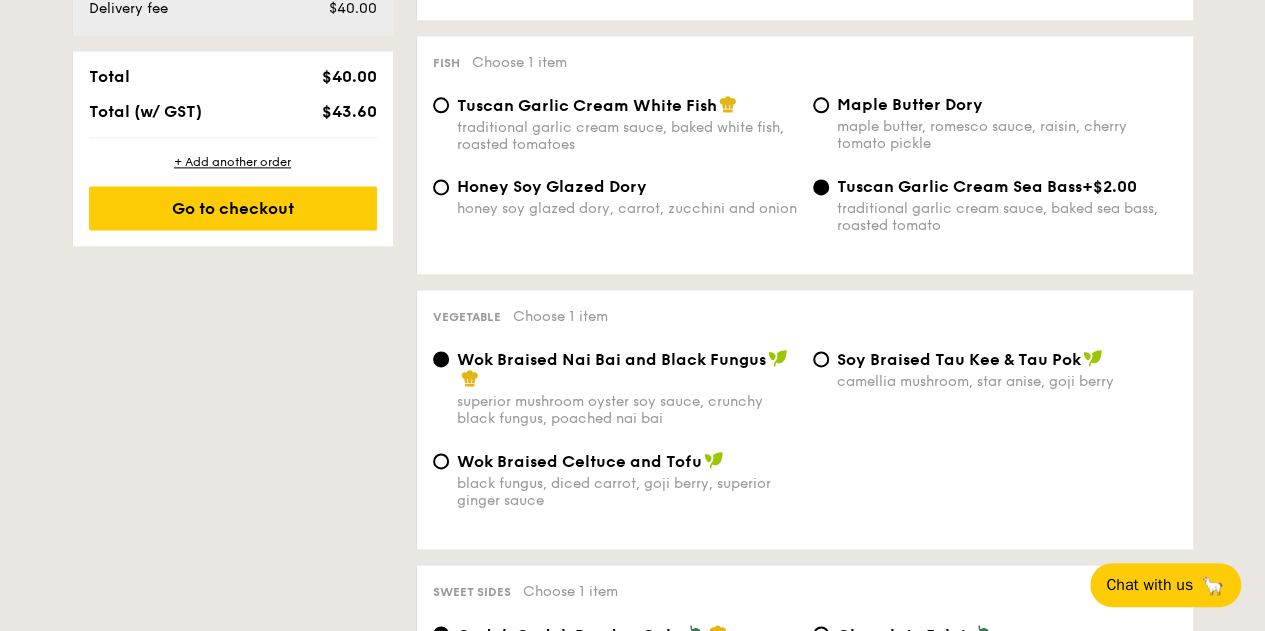 click on "Honey Soy Glazed Dory honey soy glazed dory, carrot, zucchini and onion" at bounding box center (615, 197) 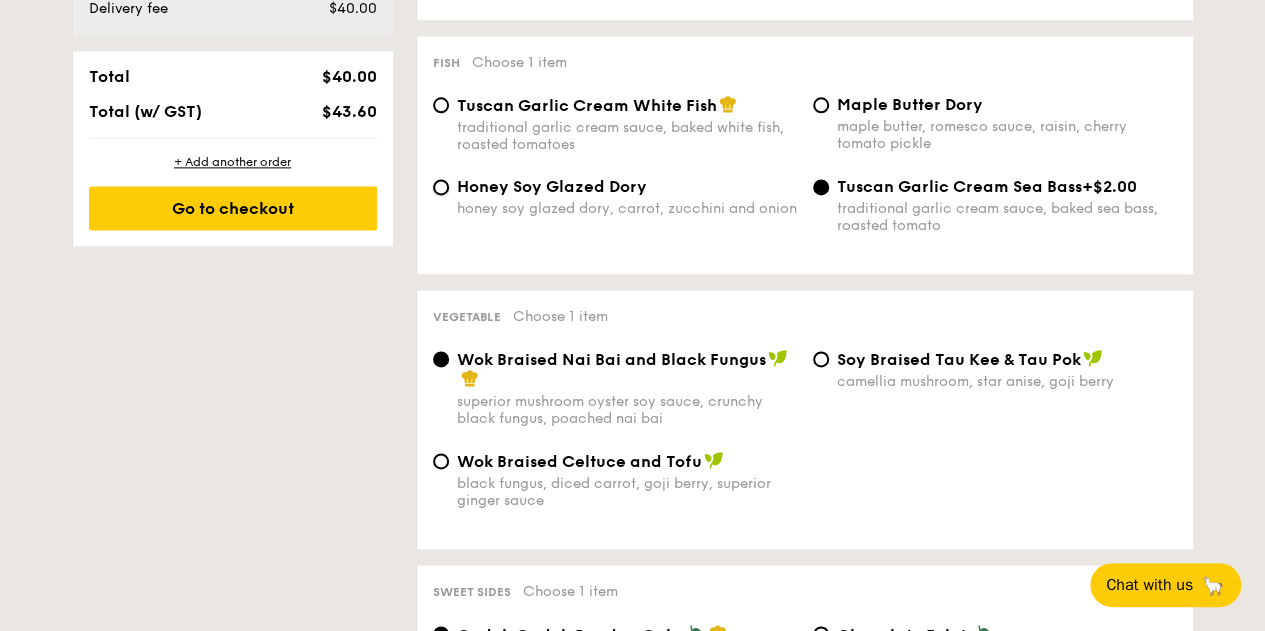 click on "Honey Soy Glazed Dory honey soy glazed dory, carrot, zucchini and onion" at bounding box center (441, 187) 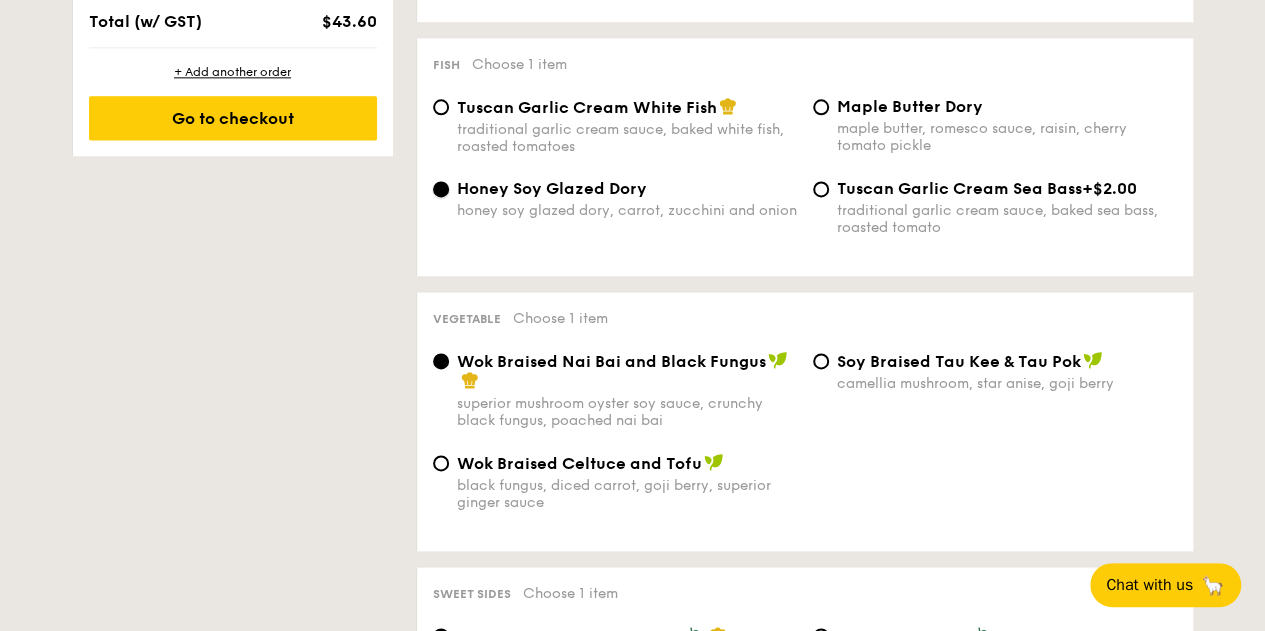 scroll, scrollTop: 1400, scrollLeft: 0, axis: vertical 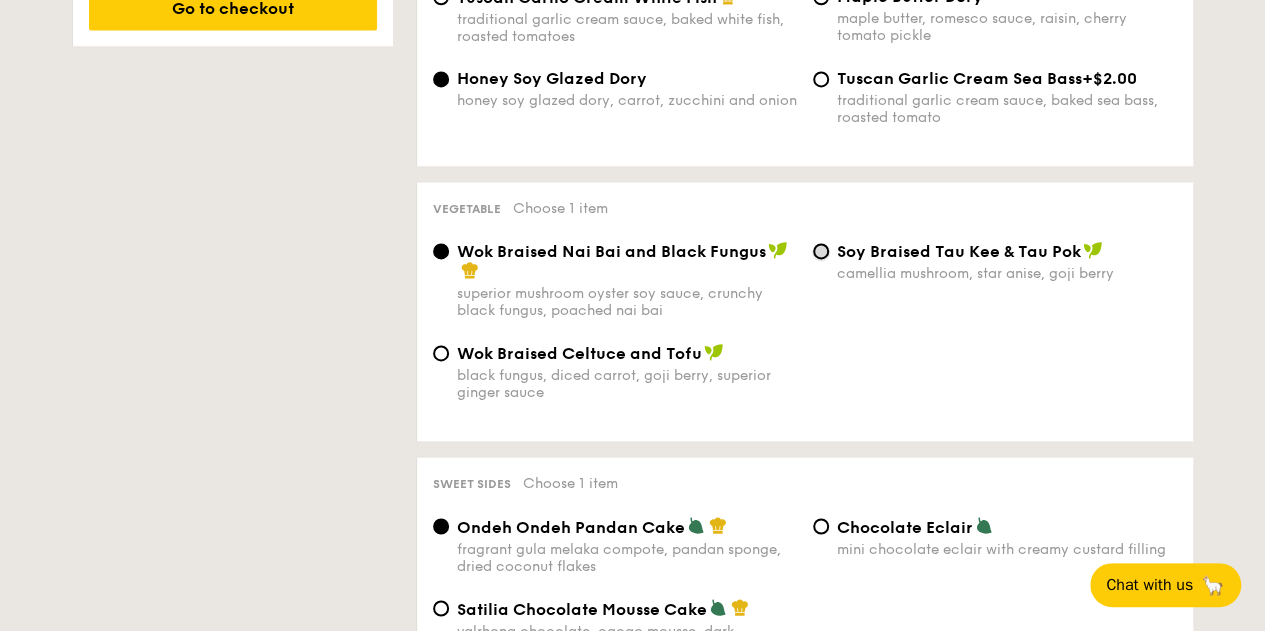 click on "⁠Soy Braised Tau Kee & Tau Pok camellia mushroom, star anise, goji berry" at bounding box center (821, 251) 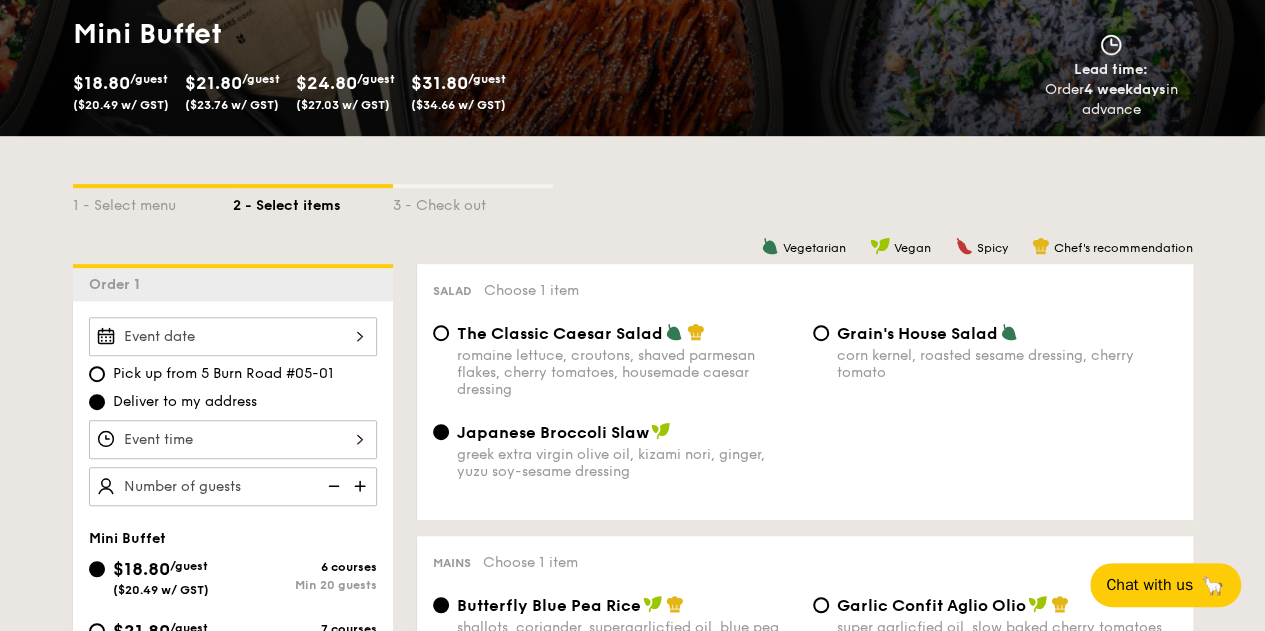 scroll, scrollTop: 400, scrollLeft: 0, axis: vertical 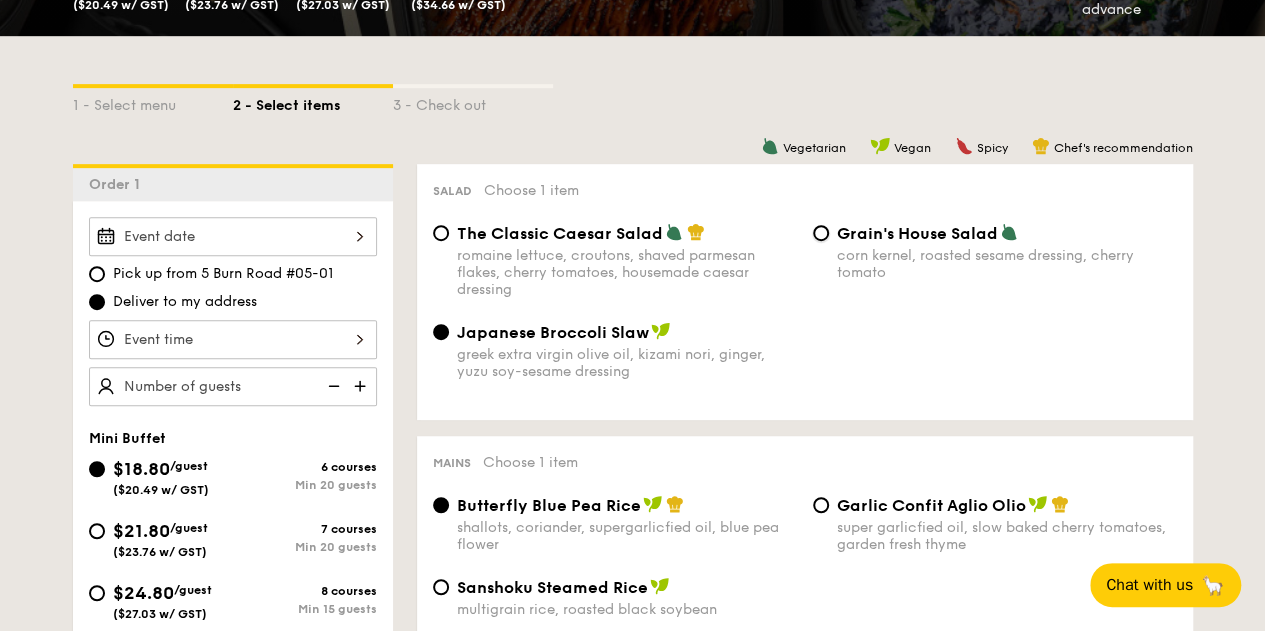 click on "Grain's House Salad corn kernel, roasted sesame dressing, cherry tomato" at bounding box center [821, 233] 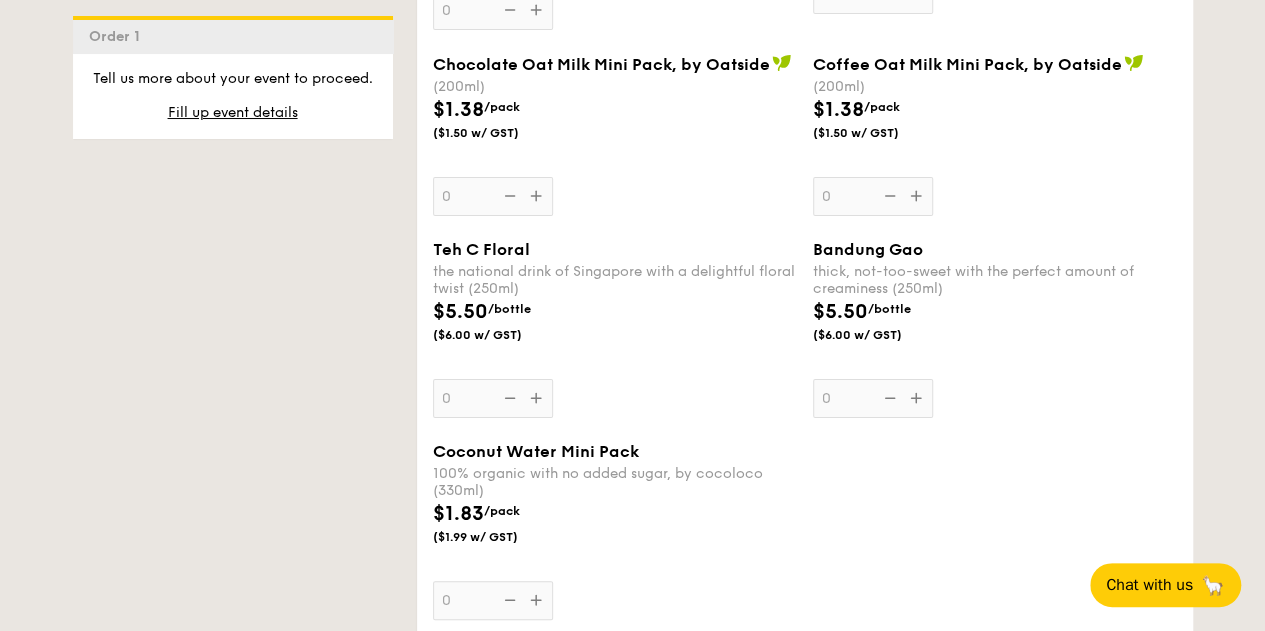 scroll, scrollTop: 3800, scrollLeft: 0, axis: vertical 